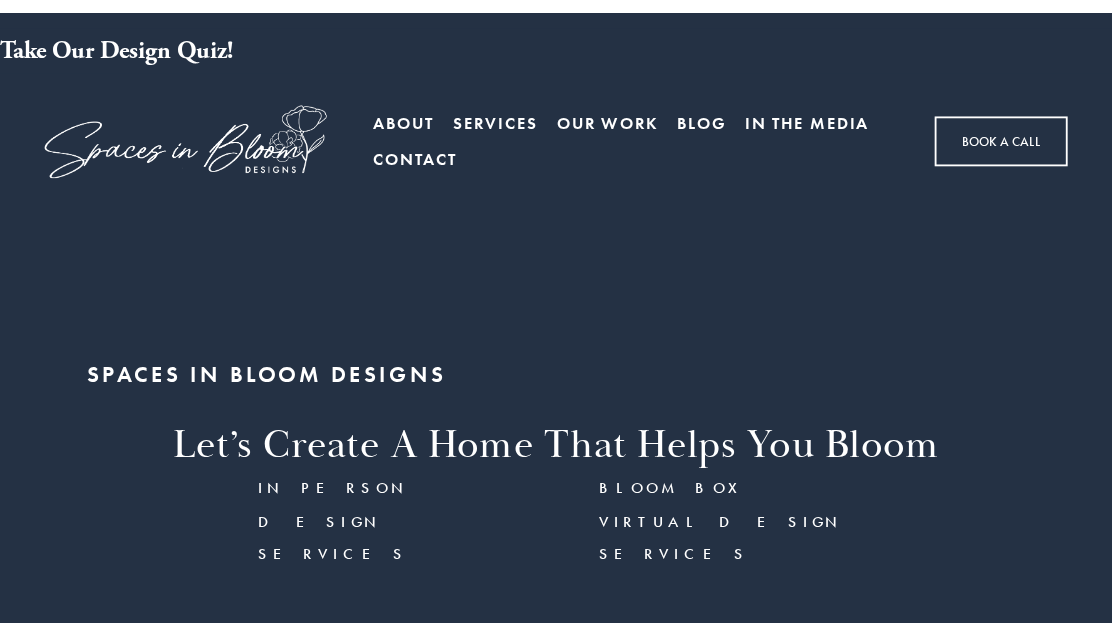 scroll, scrollTop: 0, scrollLeft: 0, axis: both 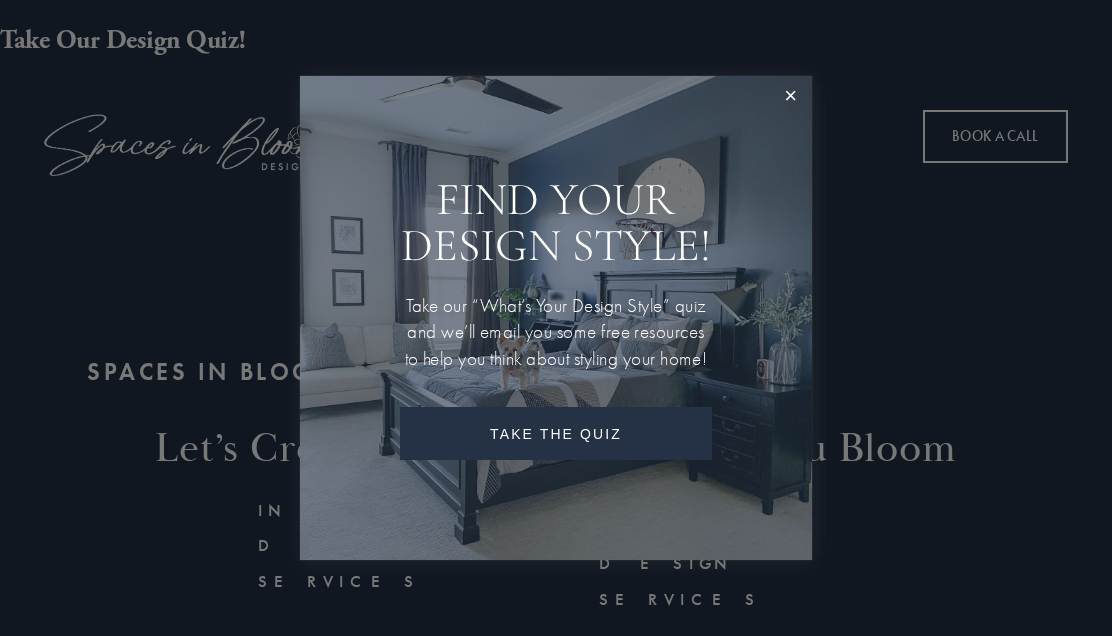 click on "Take The Quiz" at bounding box center (556, 433) 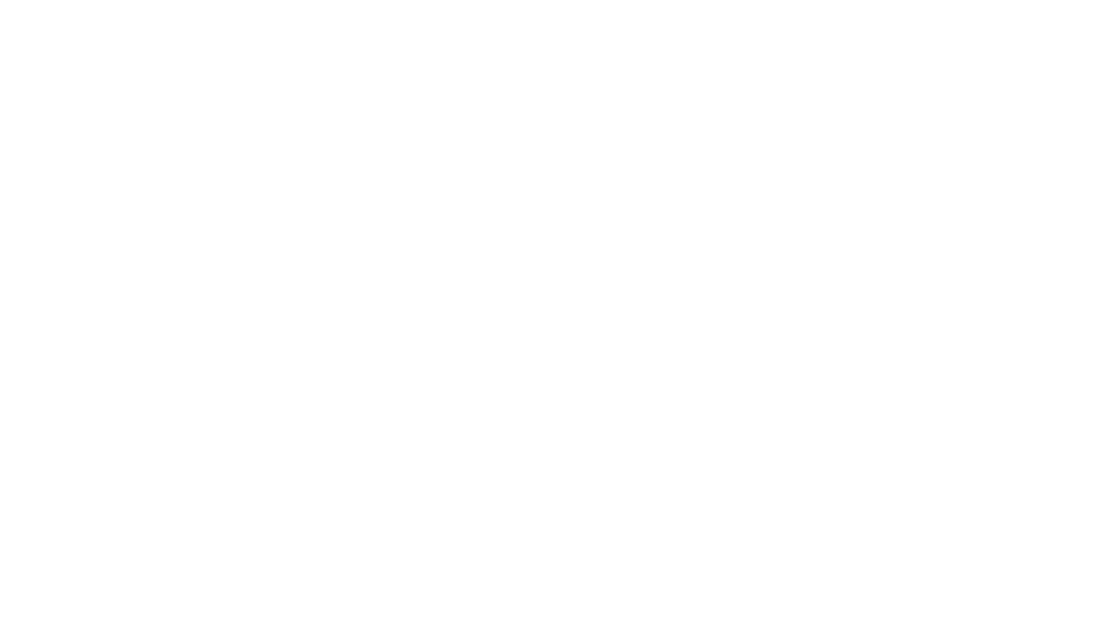 scroll, scrollTop: 1000, scrollLeft: 0, axis: vertical 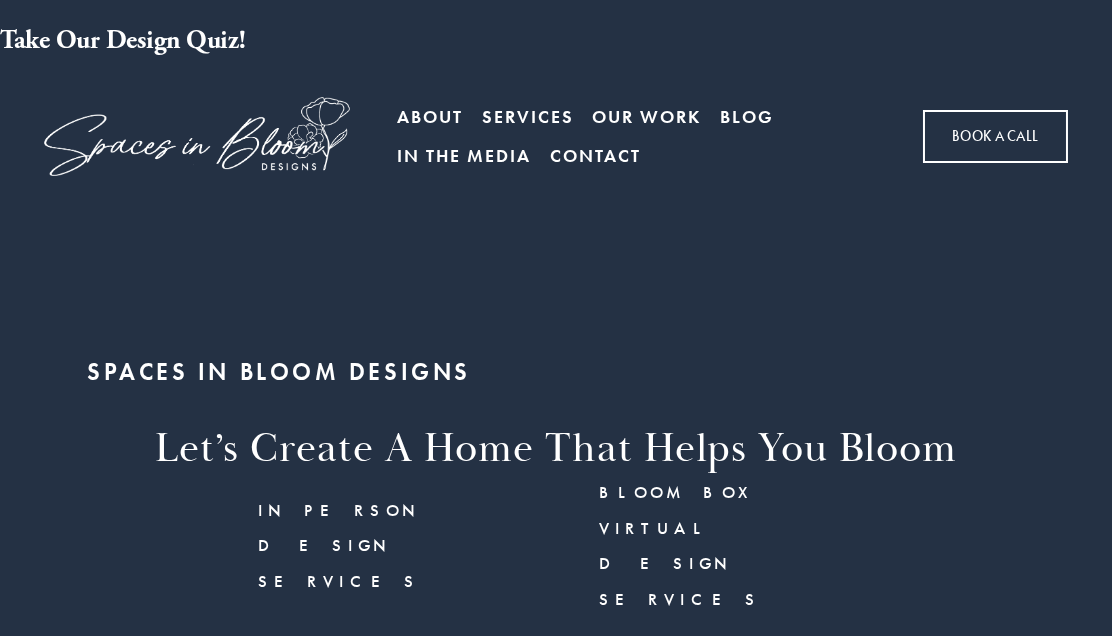 click on "Our Work" at bounding box center (646, 116) 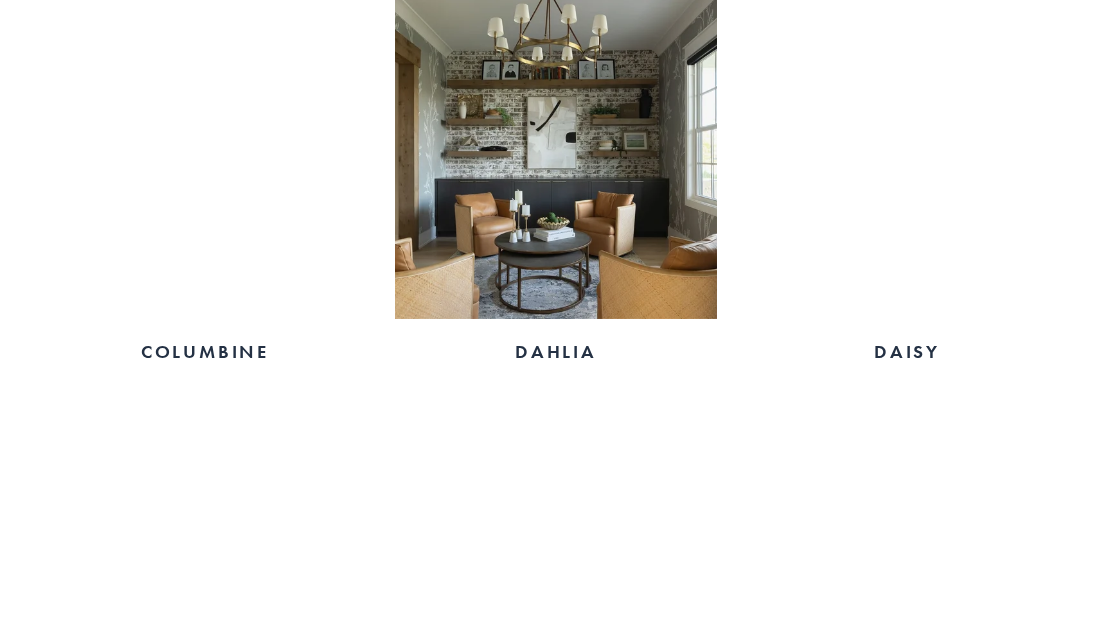 scroll, scrollTop: 1700, scrollLeft: 0, axis: vertical 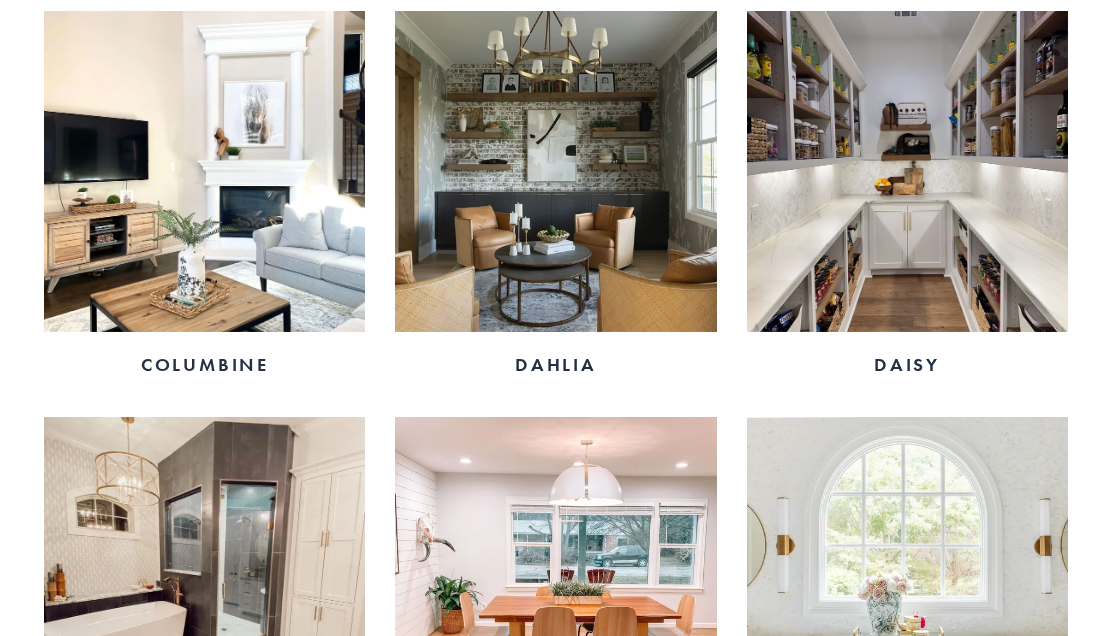 click at bounding box center (907, 171) 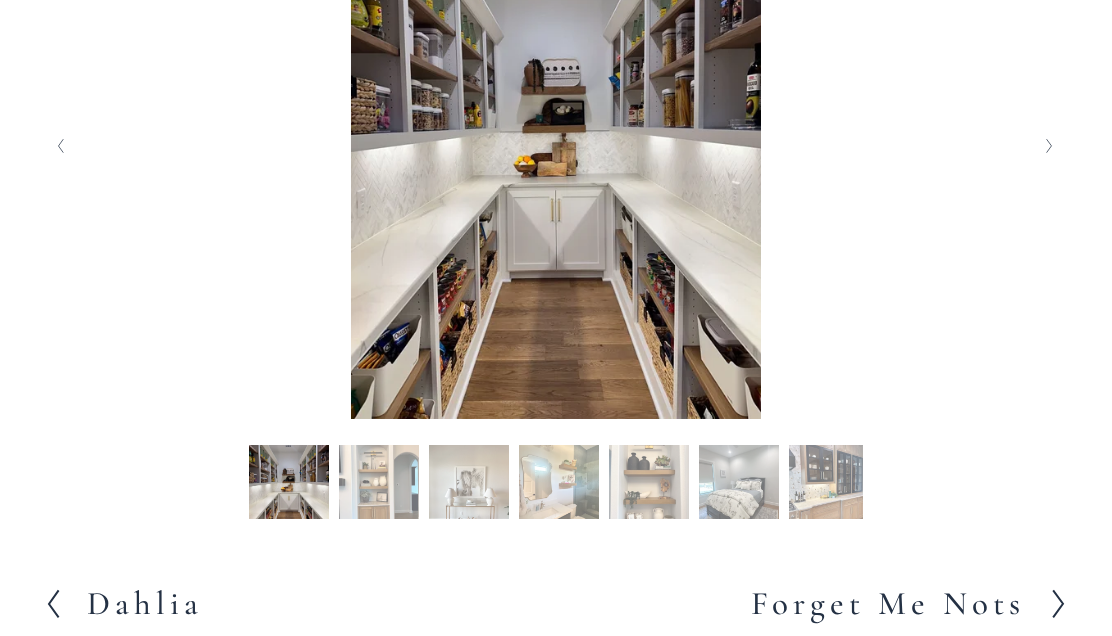 scroll, scrollTop: 400, scrollLeft: 0, axis: vertical 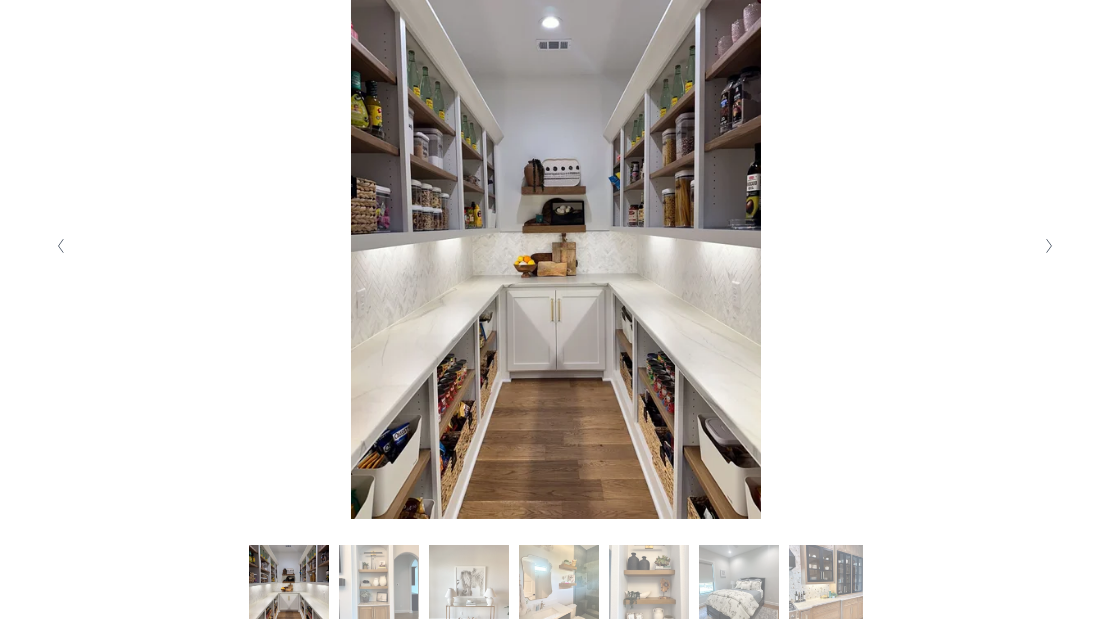 click at bounding box center (1049, 246) 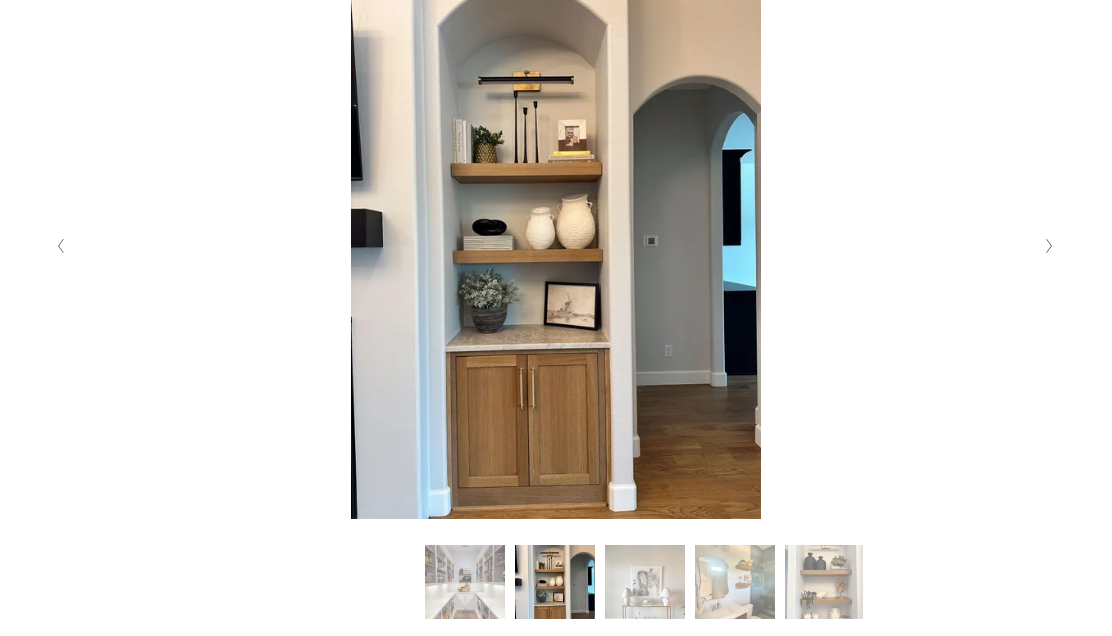 click at bounding box center (1049, 246) 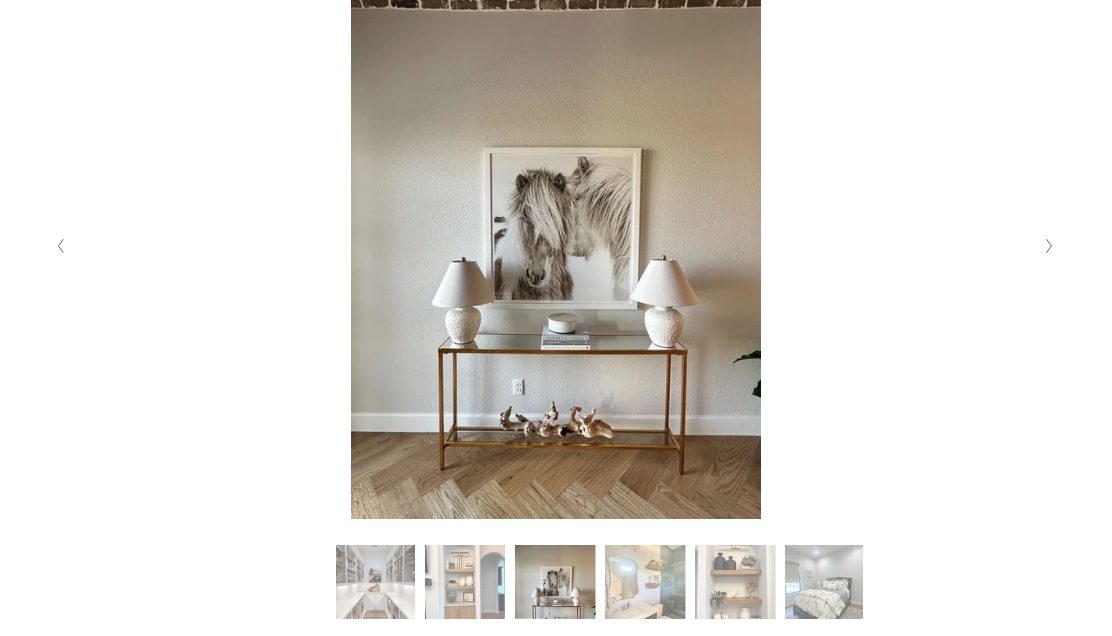 click at bounding box center (1049, 246) 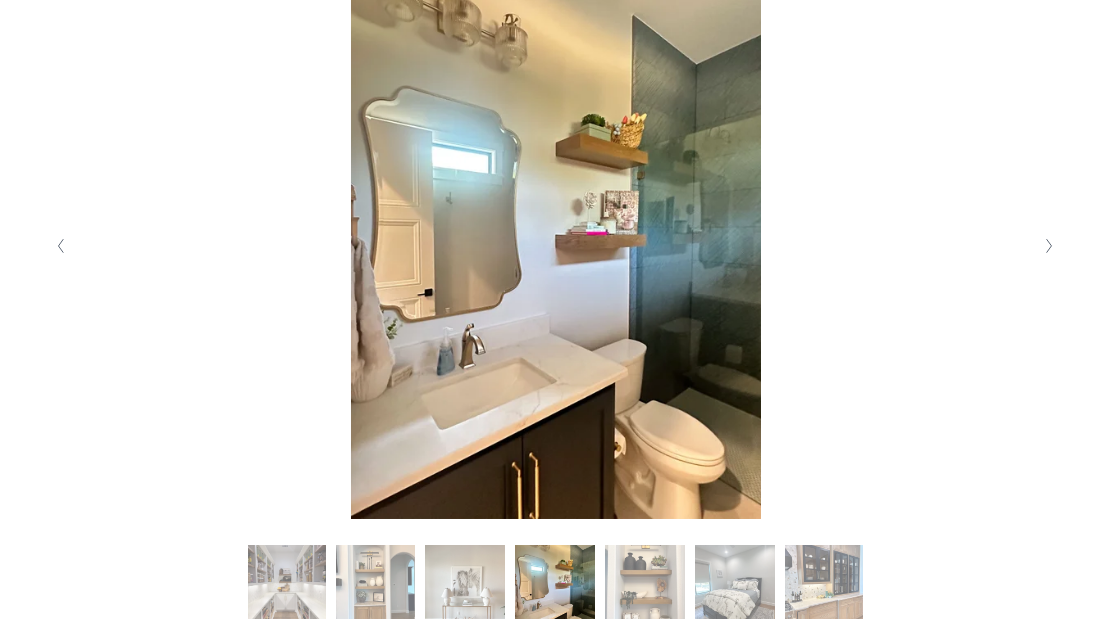 click at bounding box center (1049, 246) 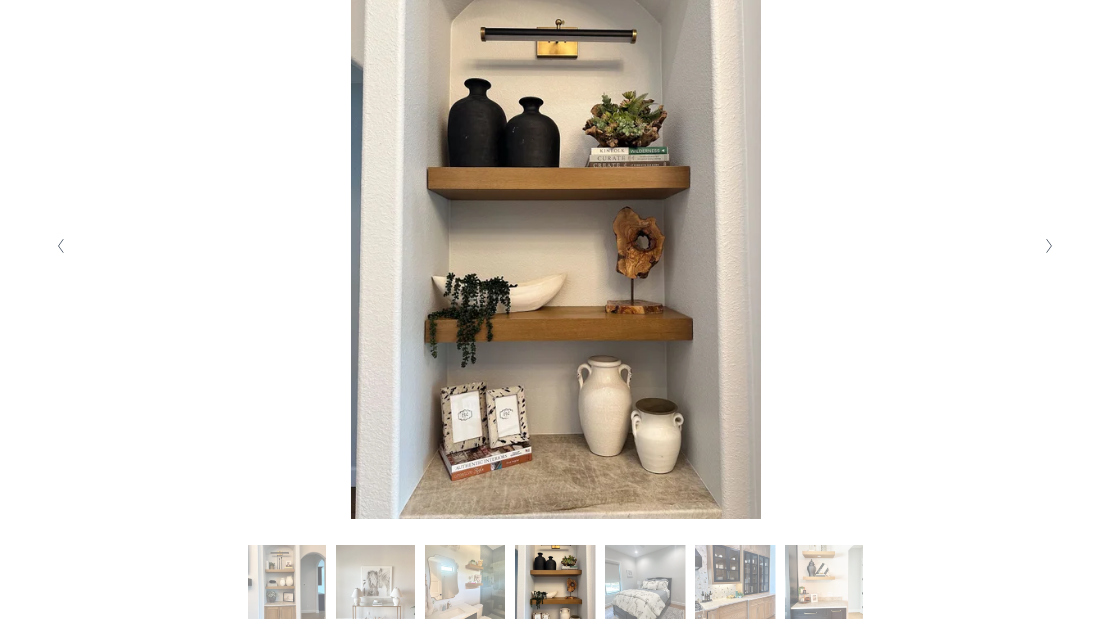 click at bounding box center [1049, 246] 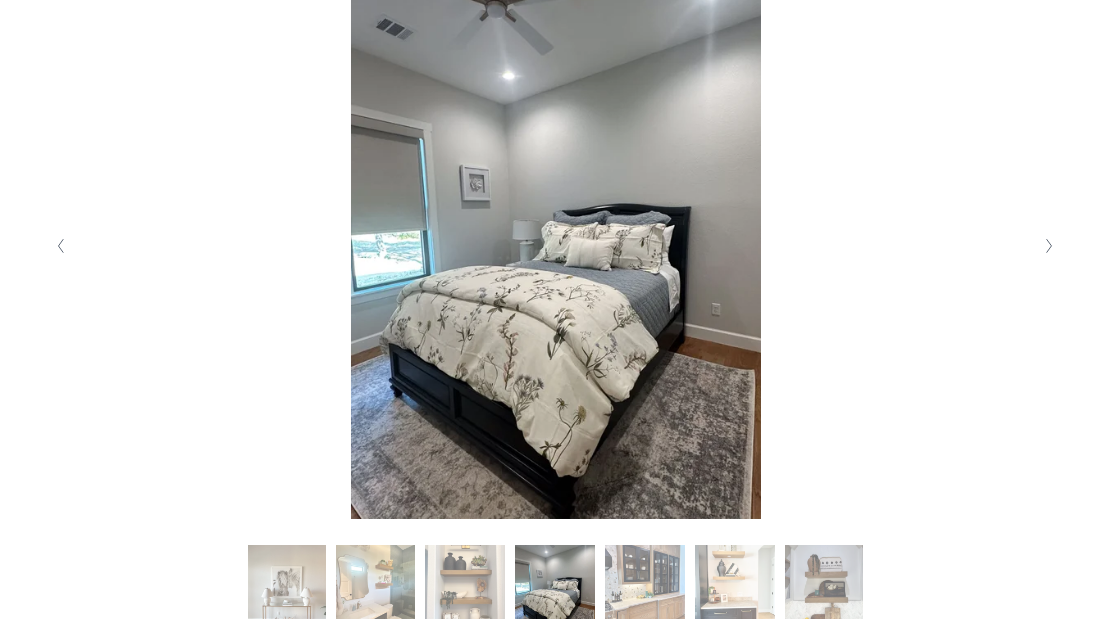 click at bounding box center [1049, 246] 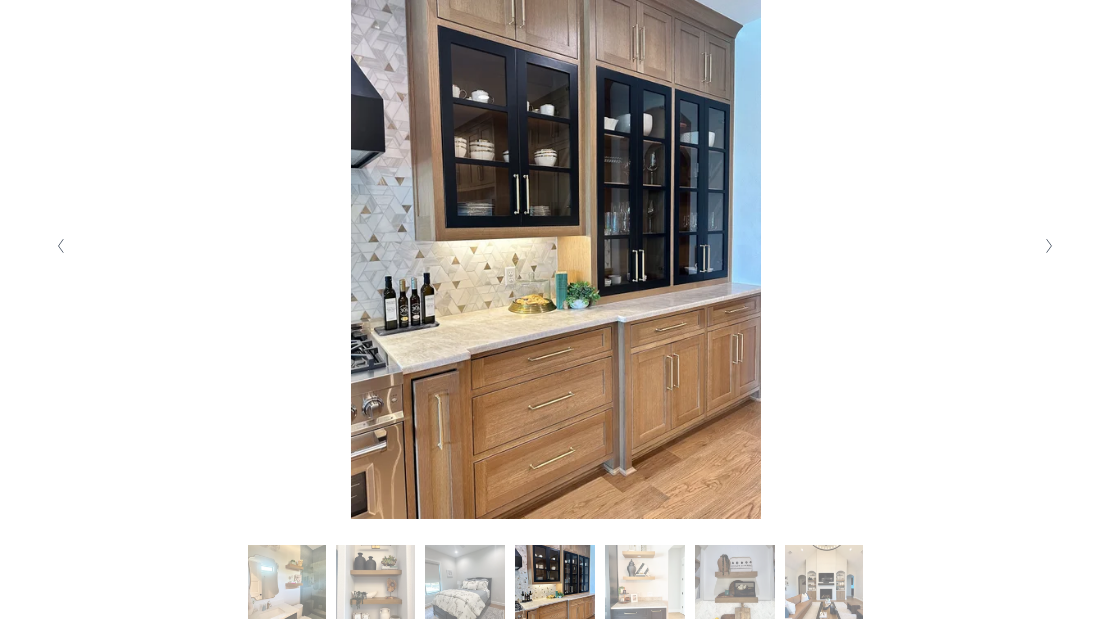 click at bounding box center [1049, 247] 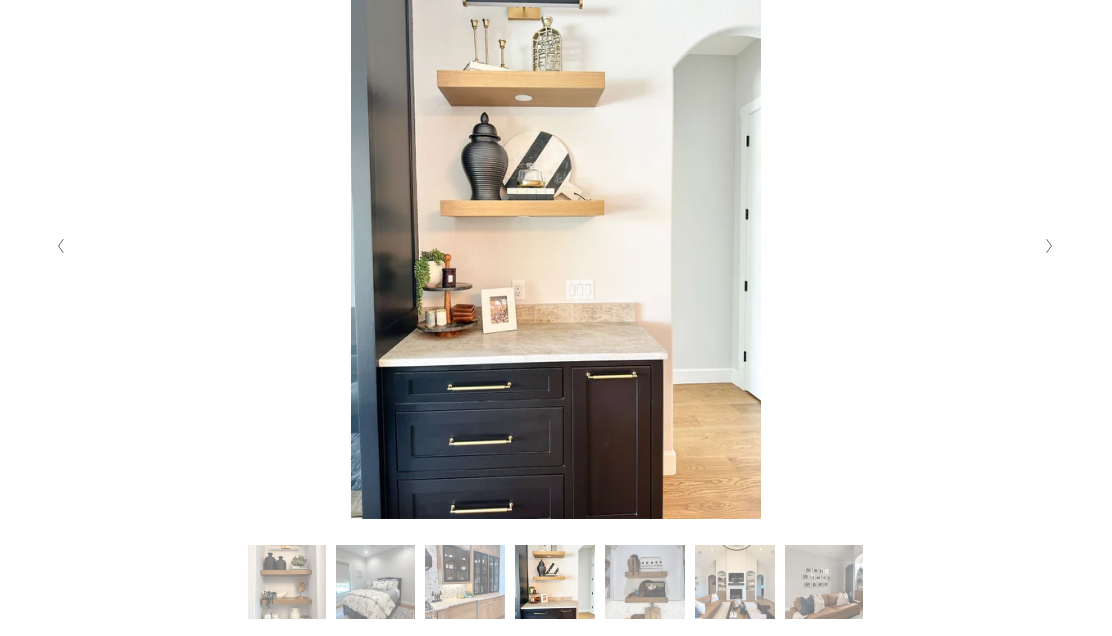 click at bounding box center [1049, 247] 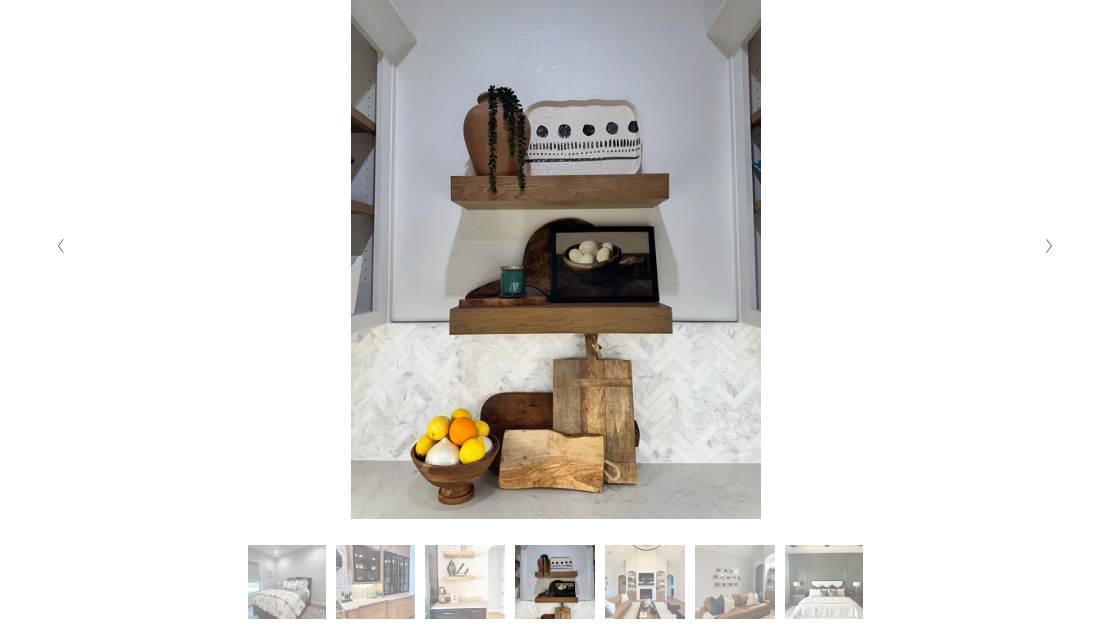 click at bounding box center [1049, 247] 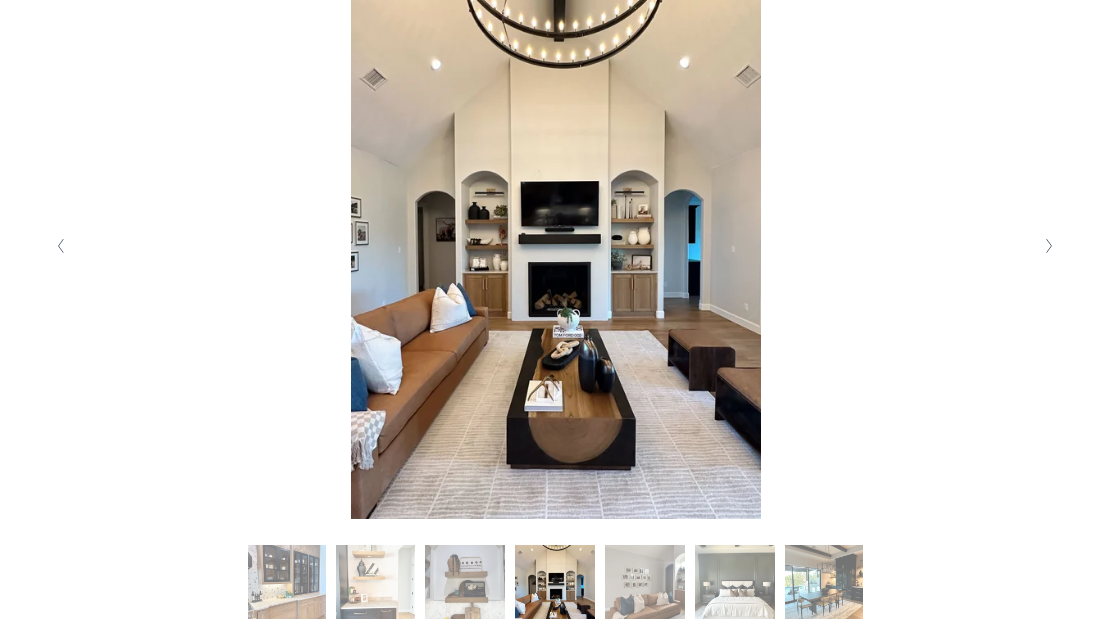 click at bounding box center [1049, 247] 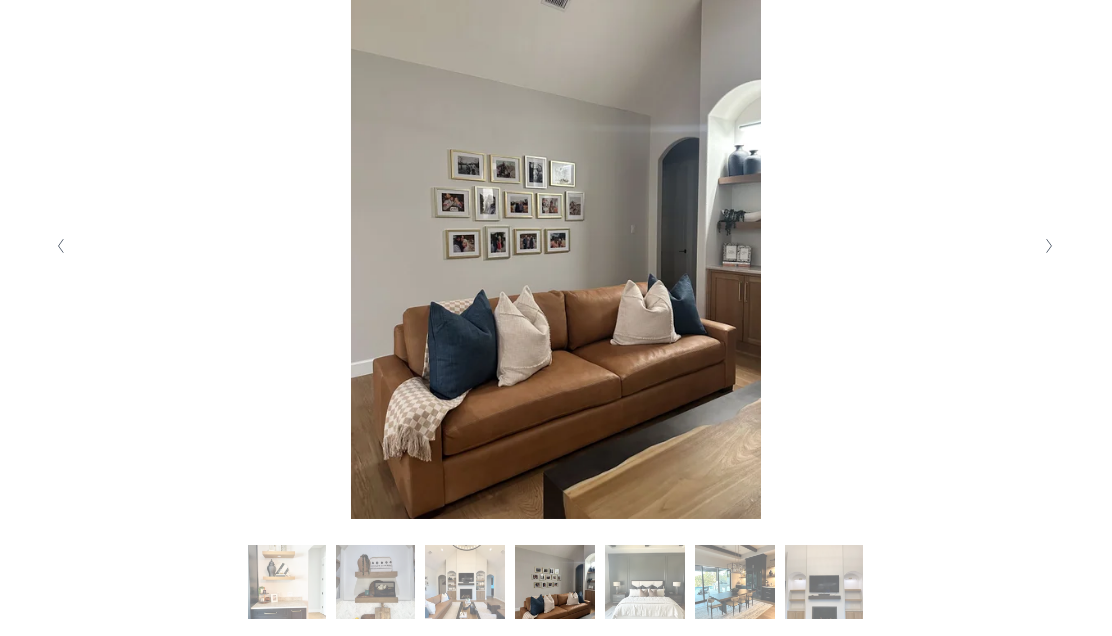 click at bounding box center (1049, 247) 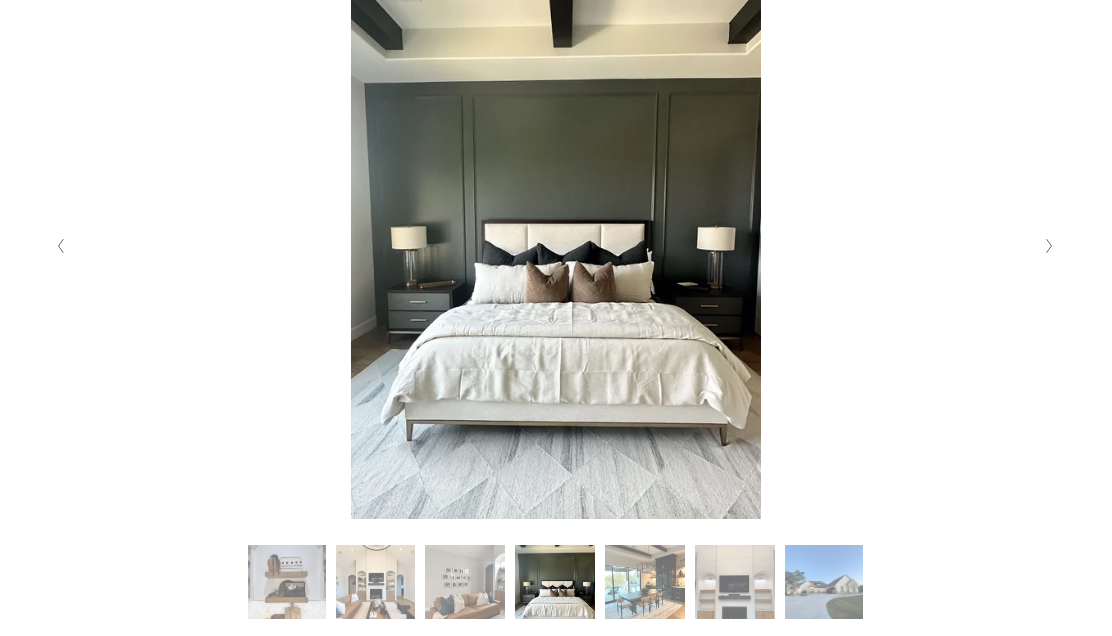 click at bounding box center (1049, 247) 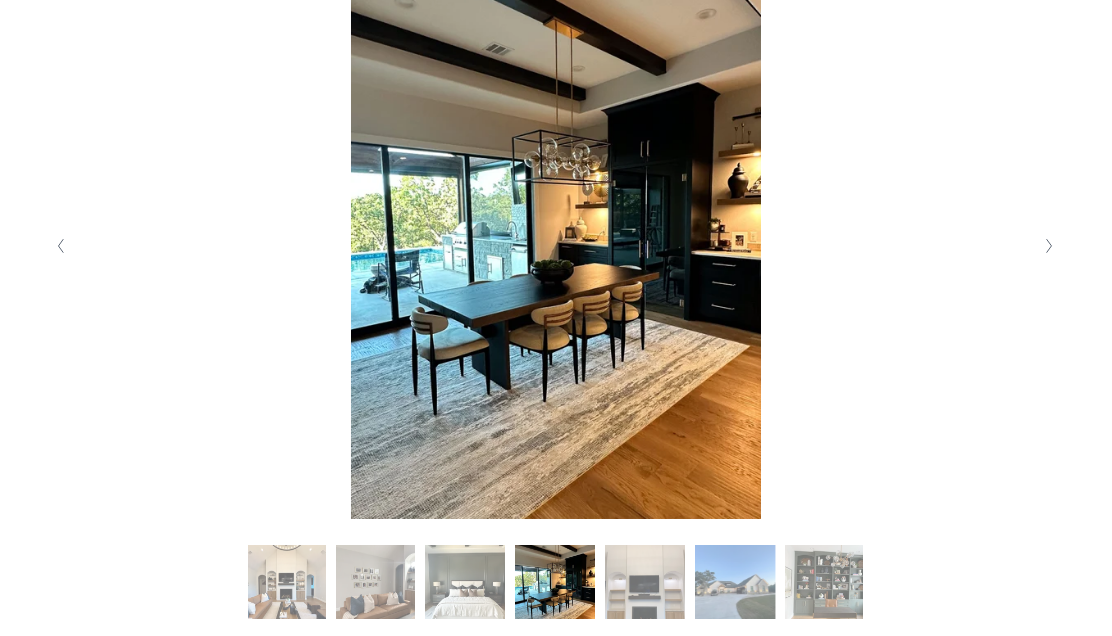 click at bounding box center (1049, 247) 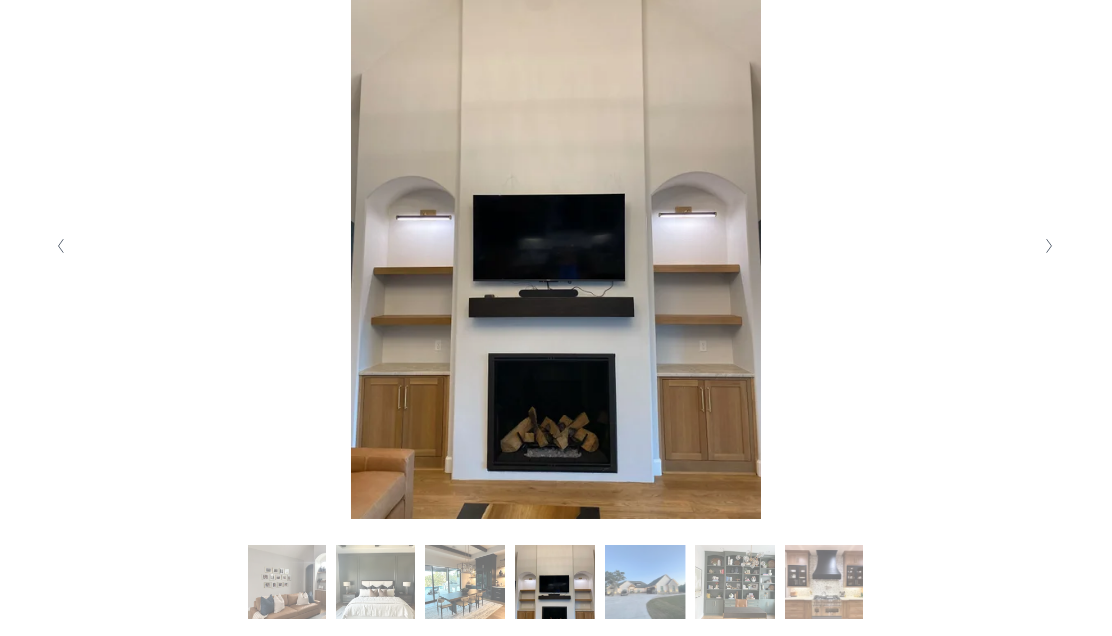 click at bounding box center (1049, 247) 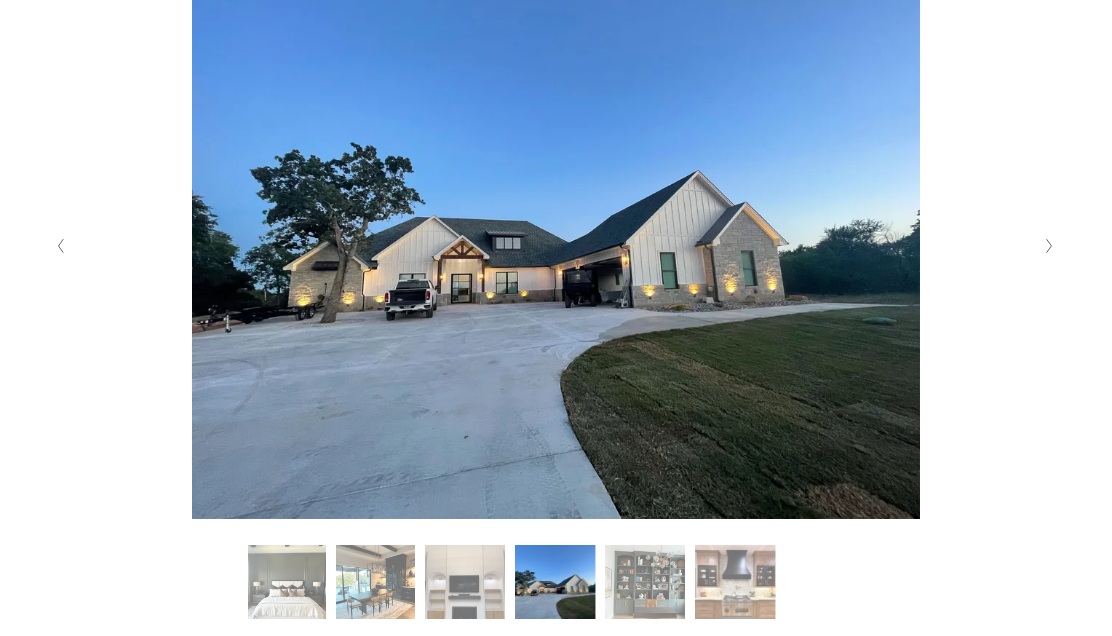 click at bounding box center [1049, 247] 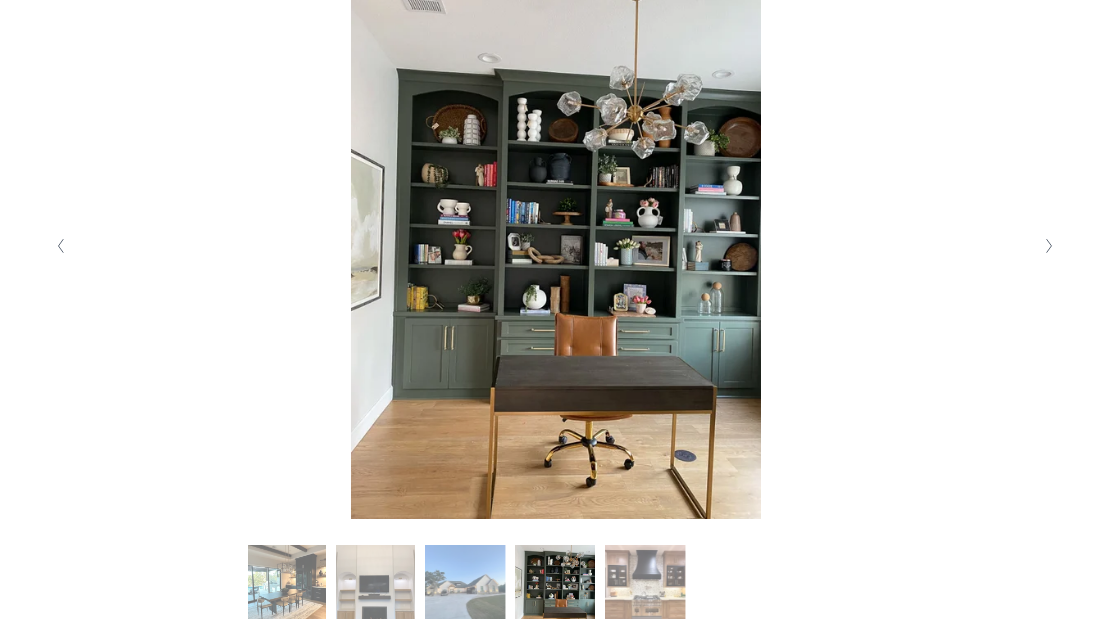 click at bounding box center [1049, 247] 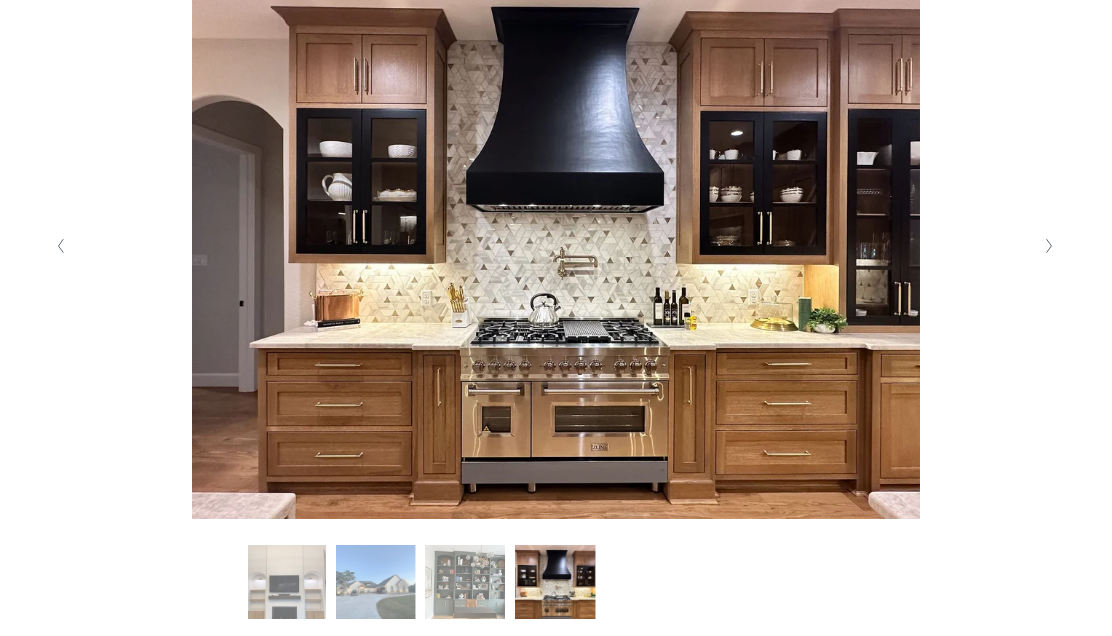 click at bounding box center [1049, 247] 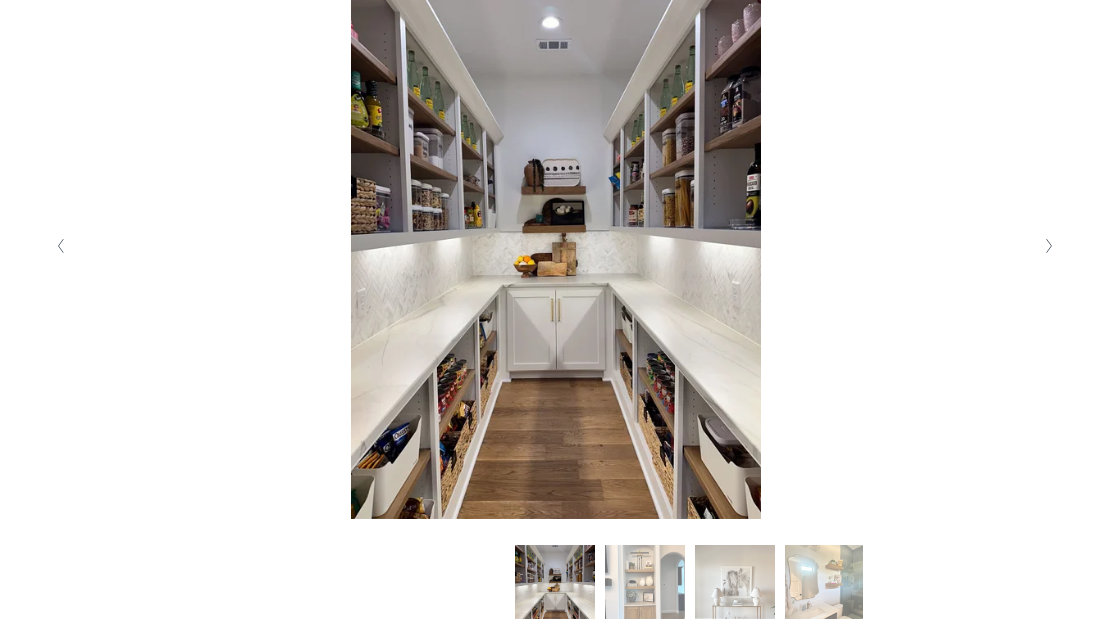 click at bounding box center [1049, 247] 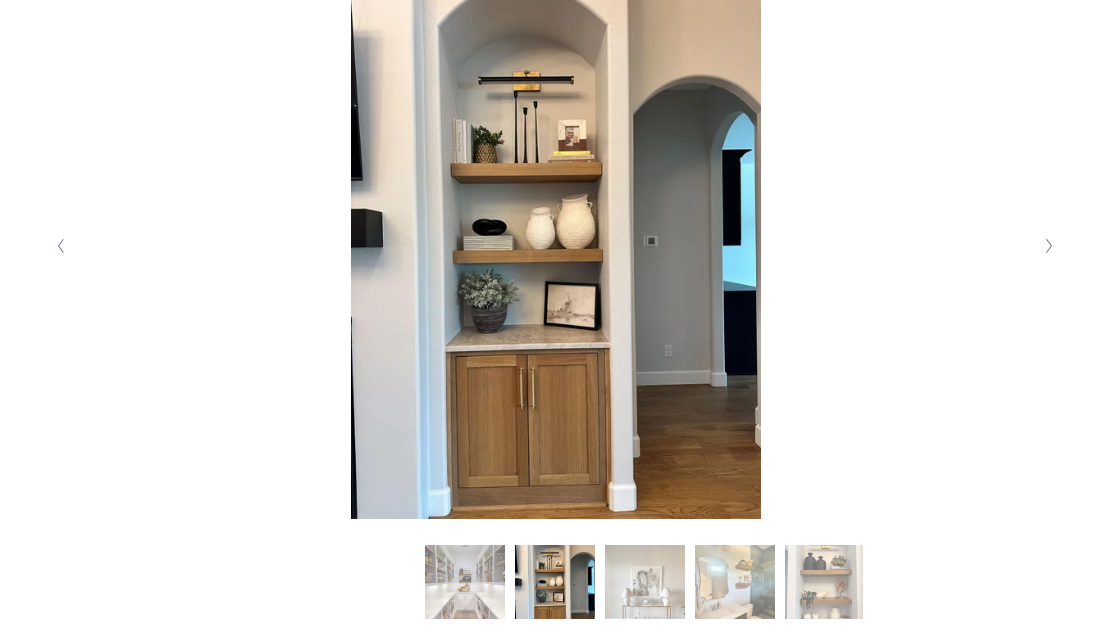click at bounding box center [1049, 247] 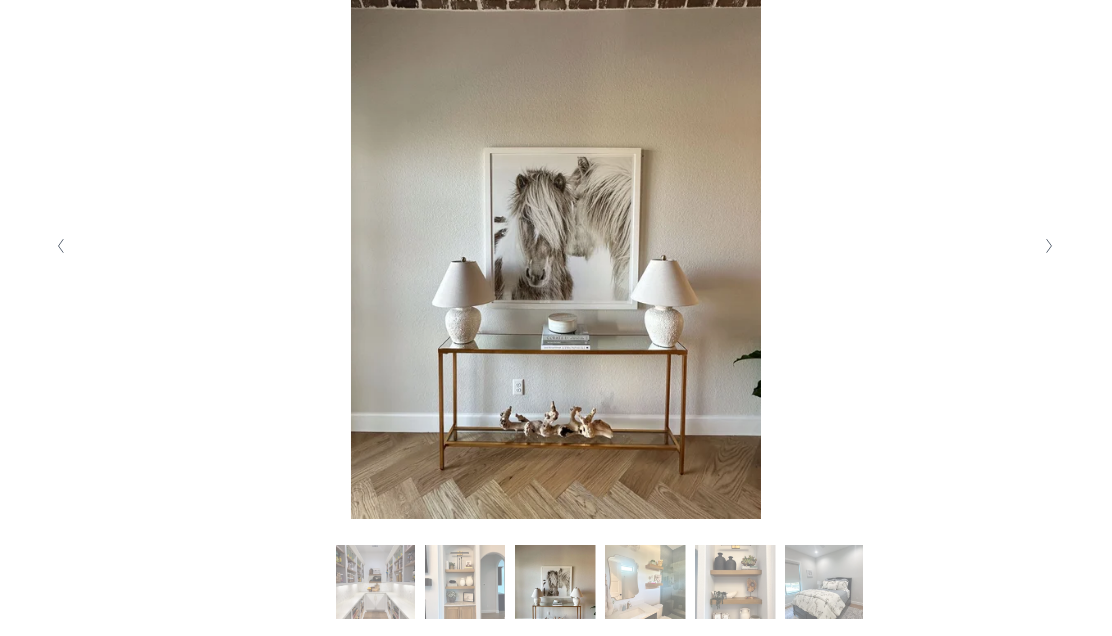 click at bounding box center [1049, 247] 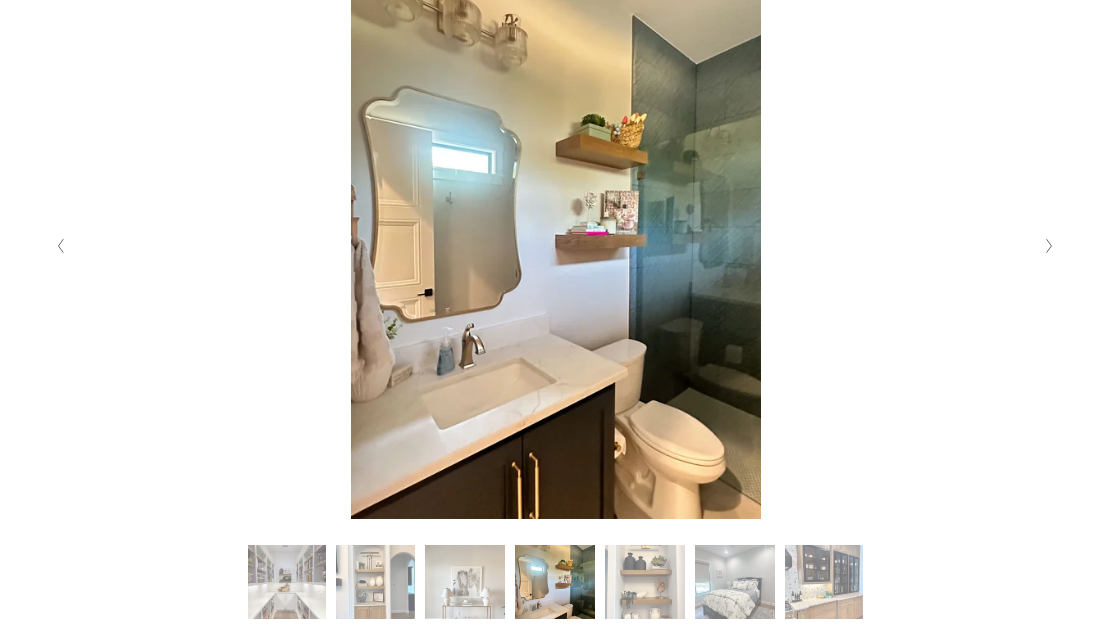click at bounding box center (1049, 247) 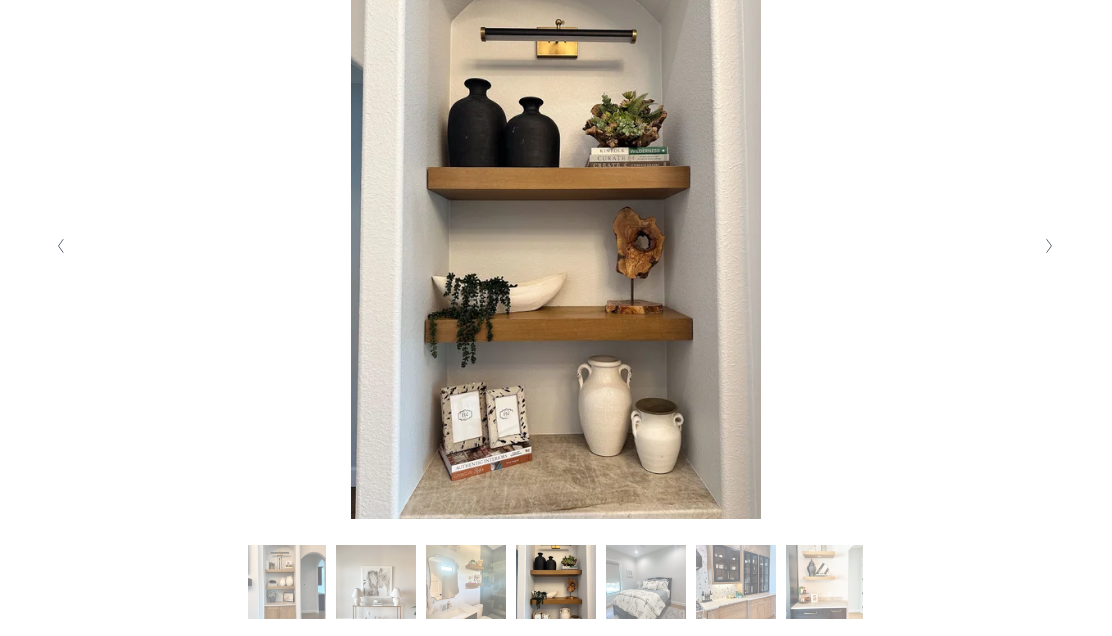click at bounding box center [1049, 247] 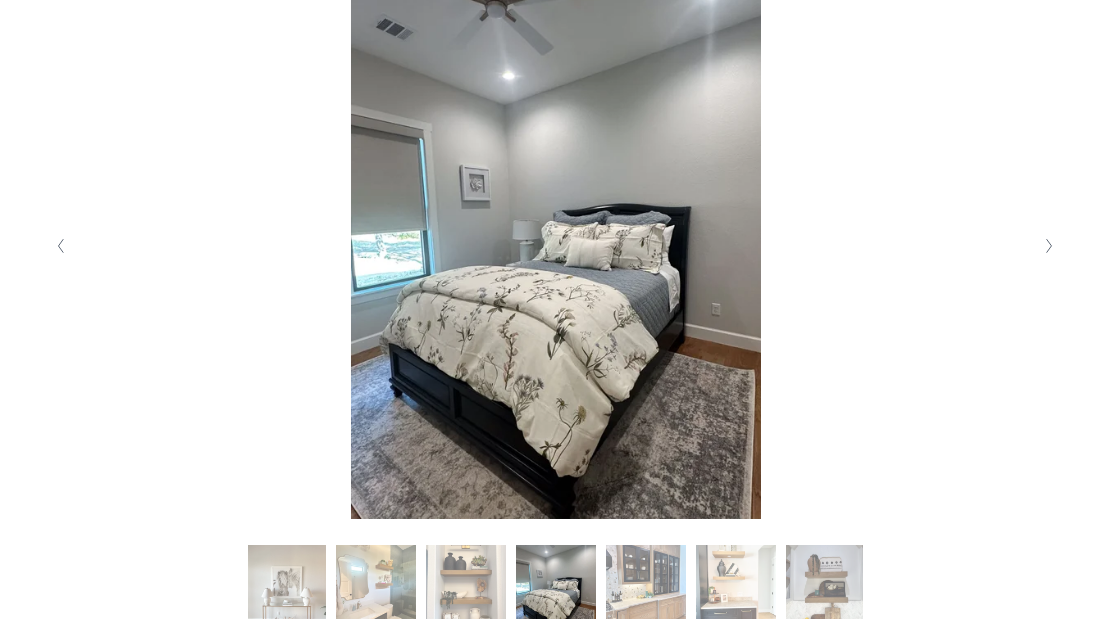 click at bounding box center (1049, 247) 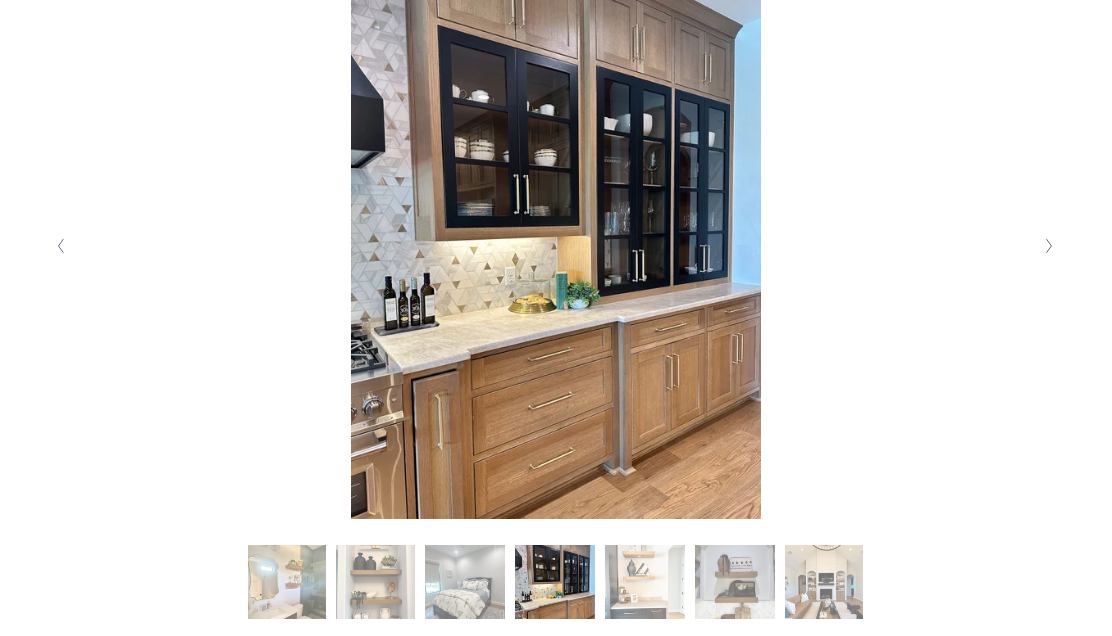 click at bounding box center (1049, 247) 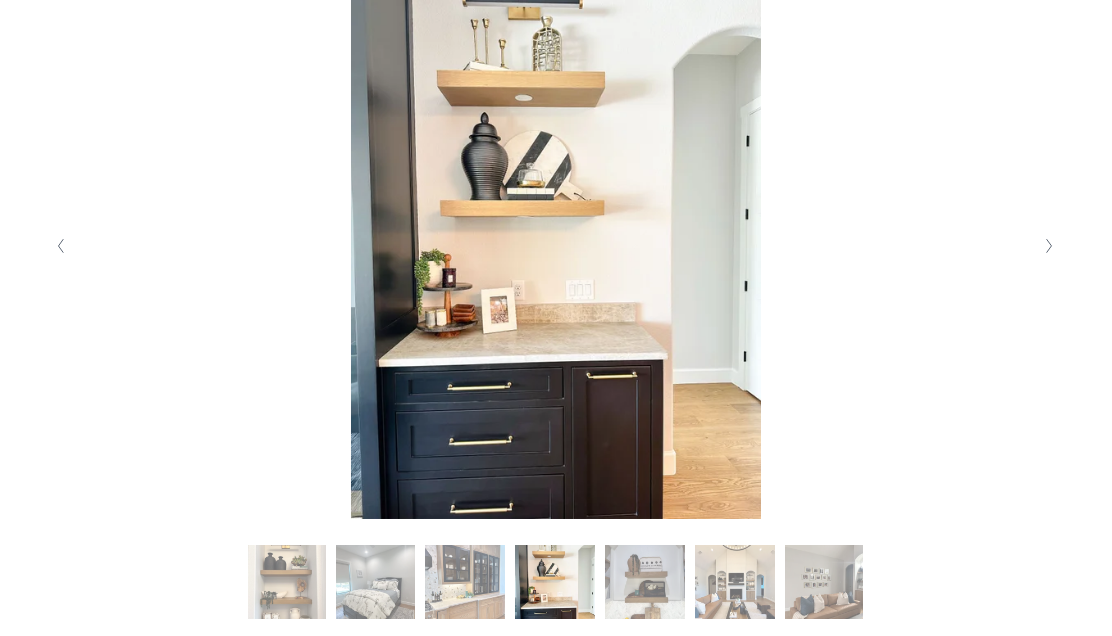 click at bounding box center (1049, 247) 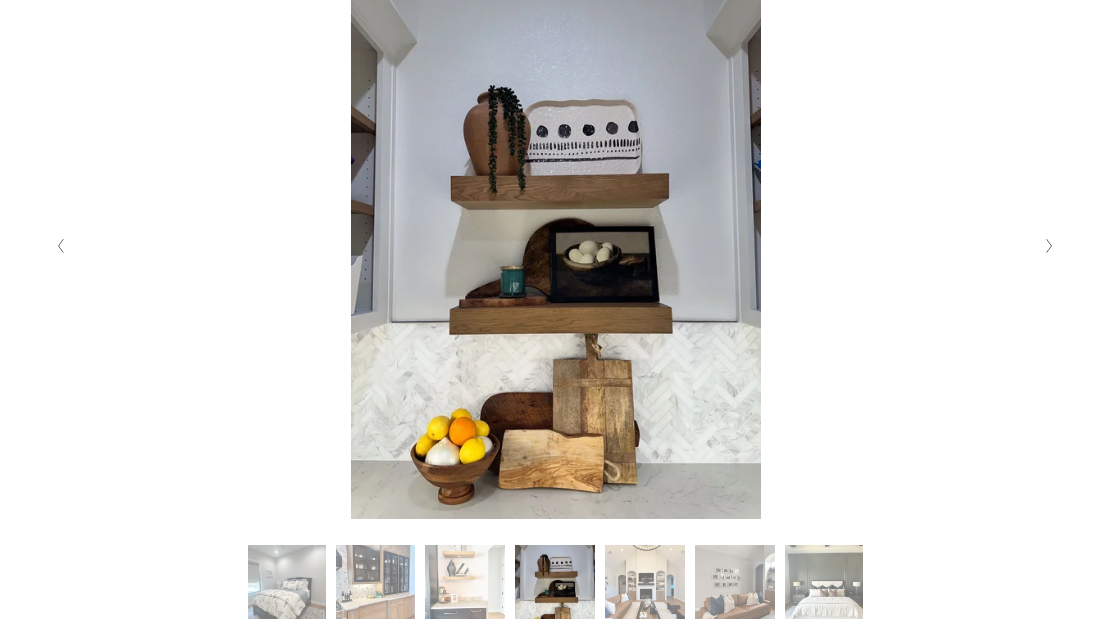 click at bounding box center (1049, 247) 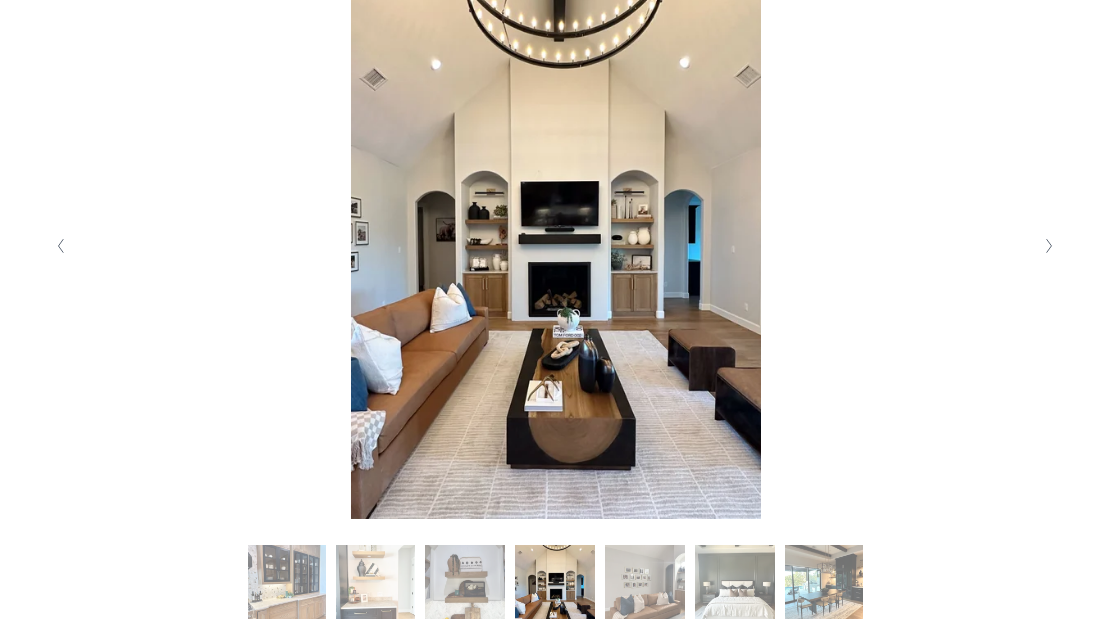 click at bounding box center (1049, 247) 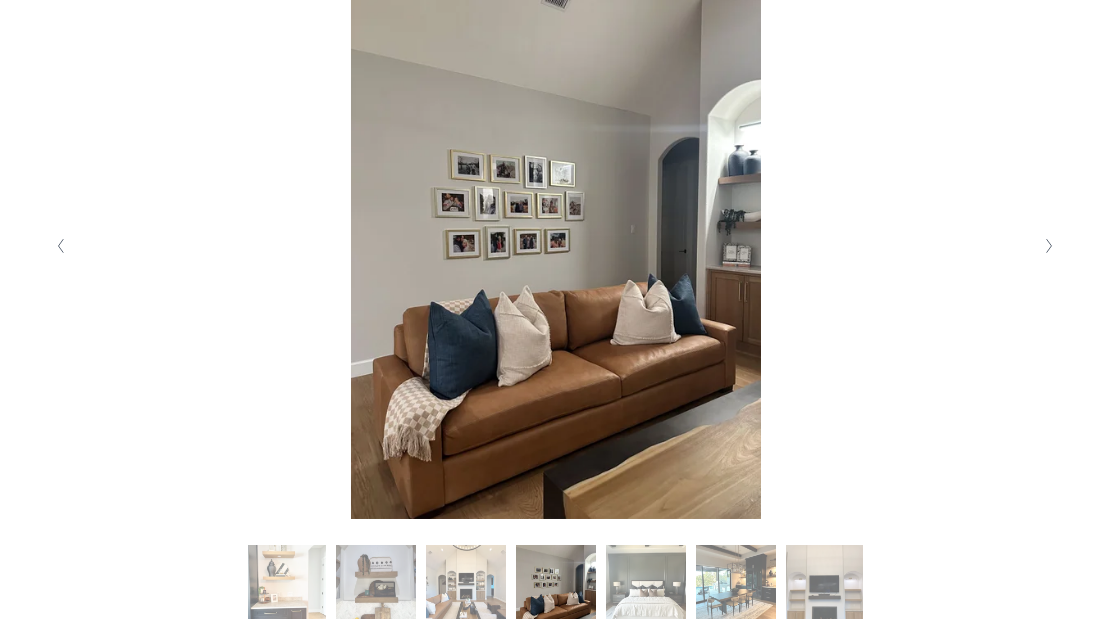 click at bounding box center [1049, 247] 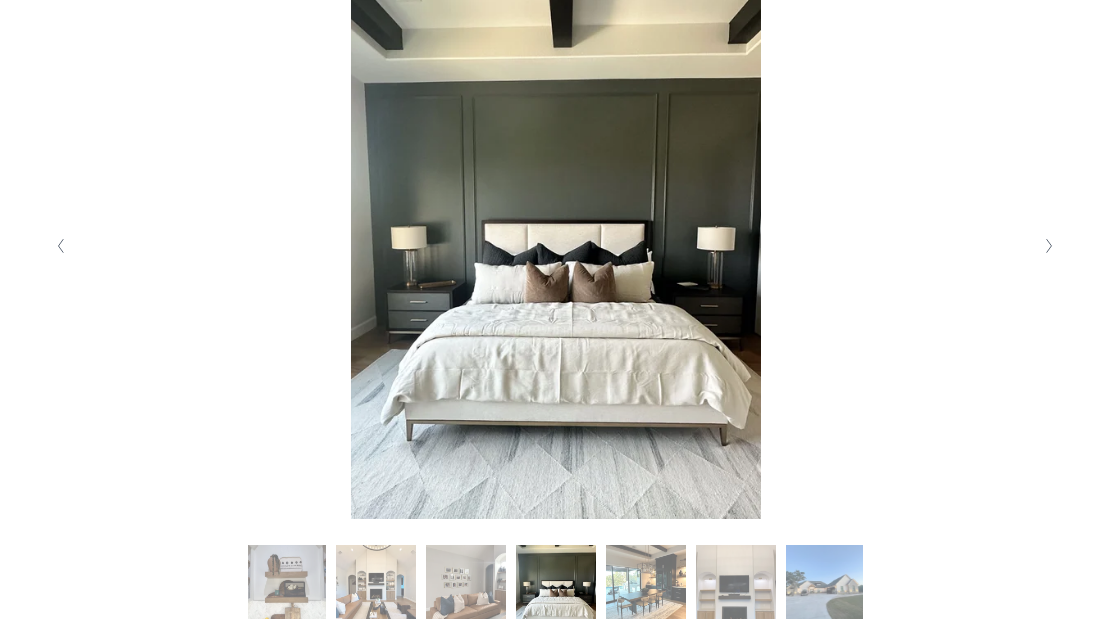 click at bounding box center [1049, 247] 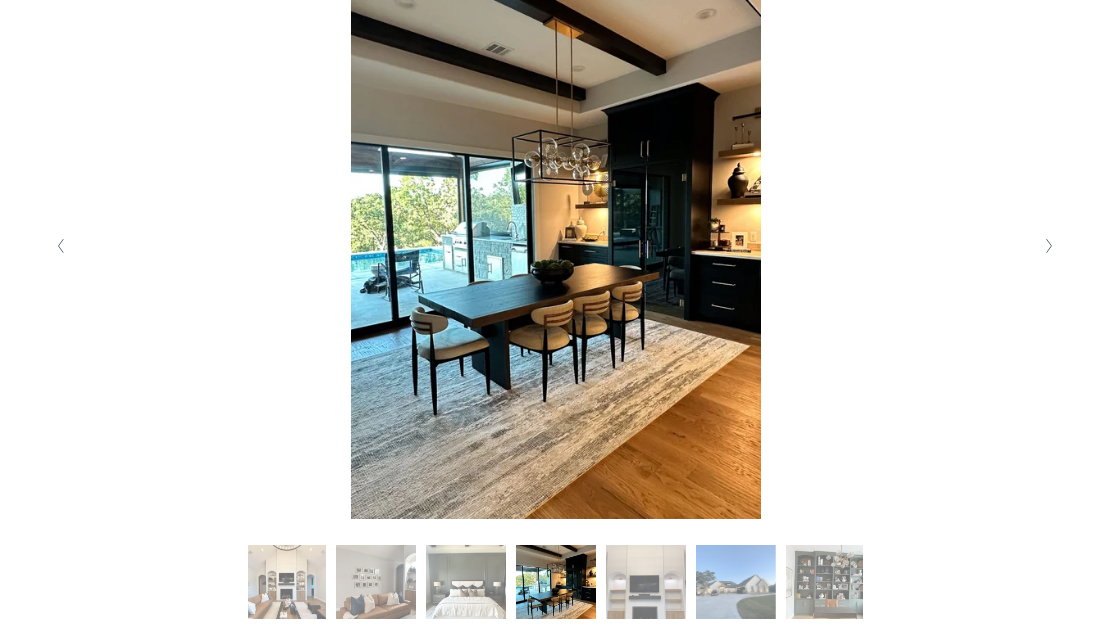 click at bounding box center (1049, 247) 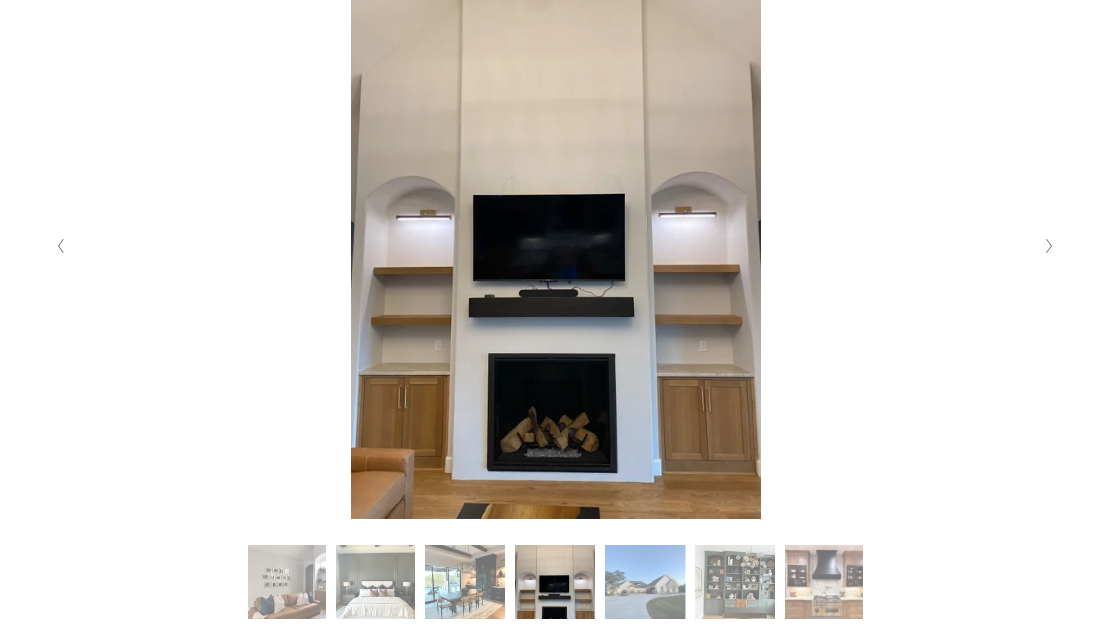 click at bounding box center [1049, 247] 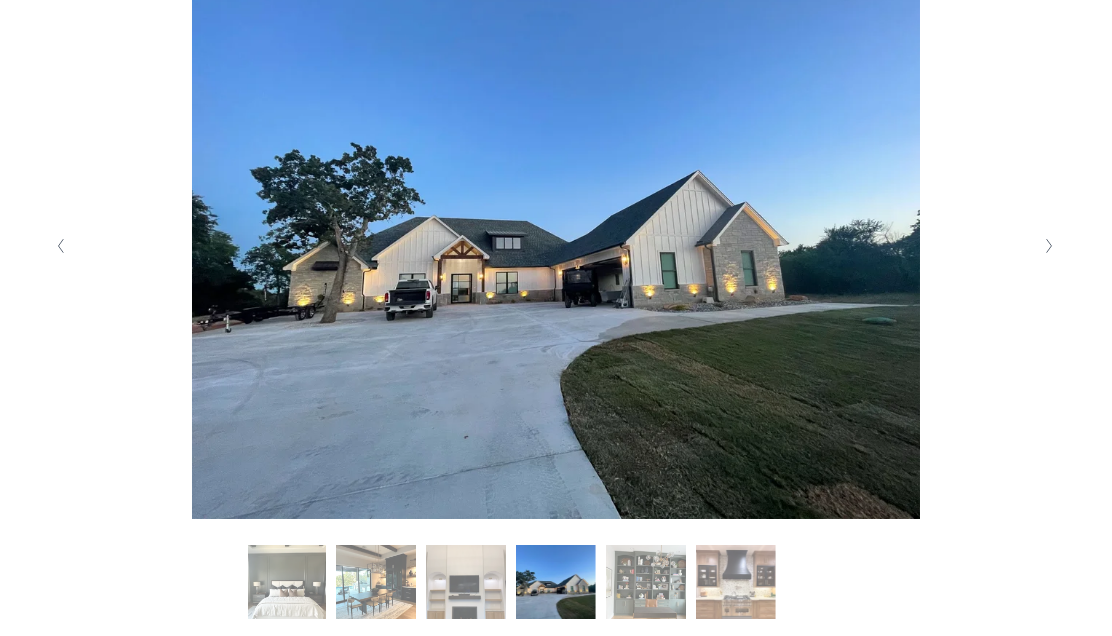 click at bounding box center [1049, 247] 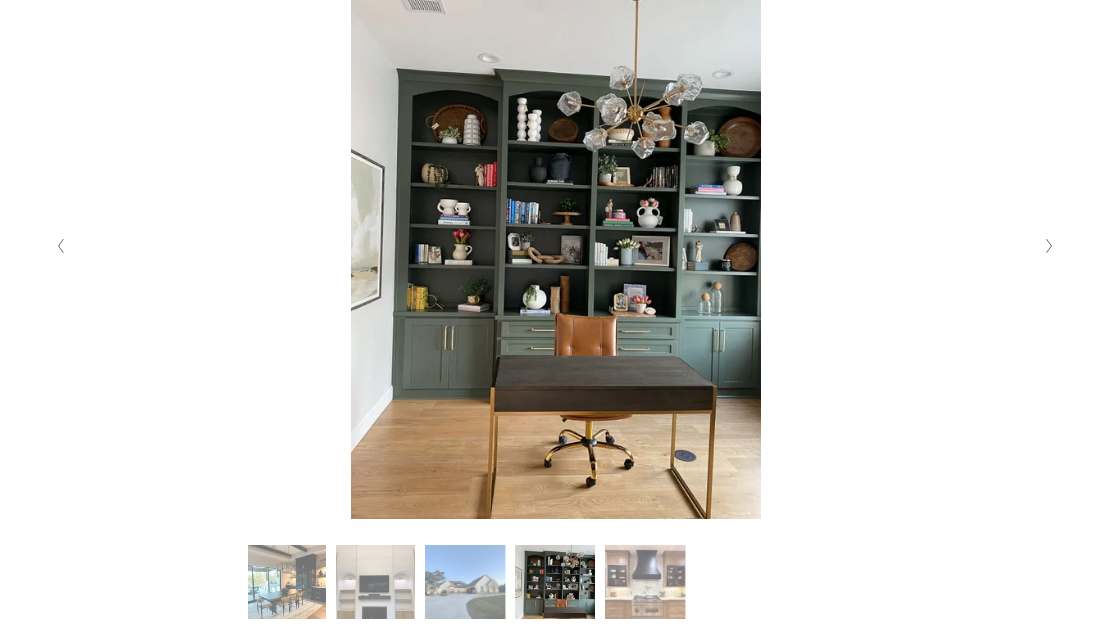 click at bounding box center (1049, 247) 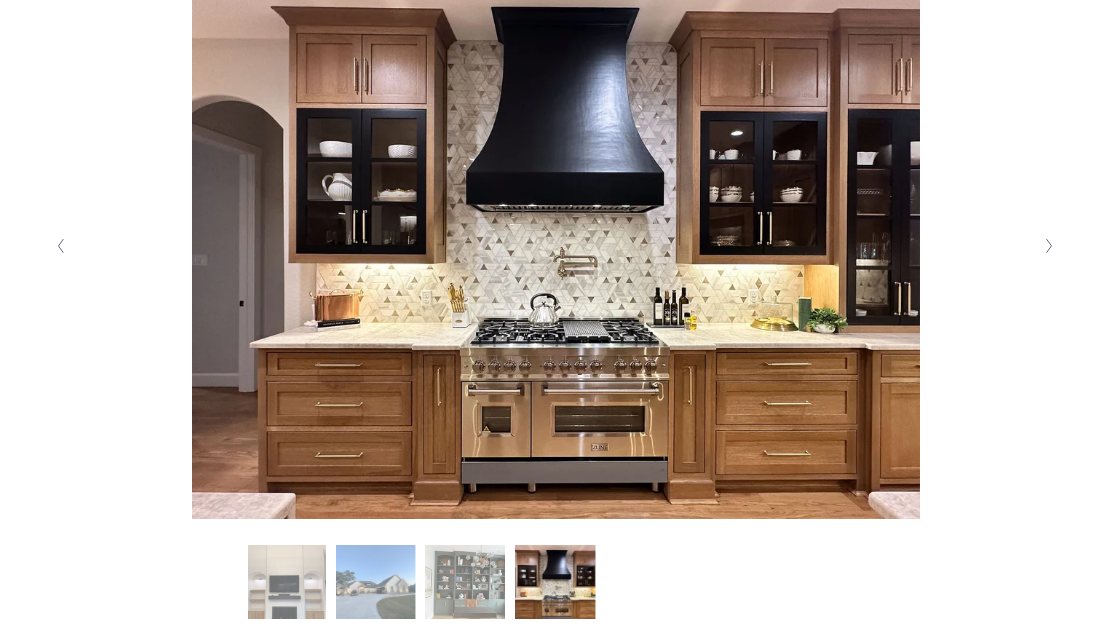 click at bounding box center [1049, 247] 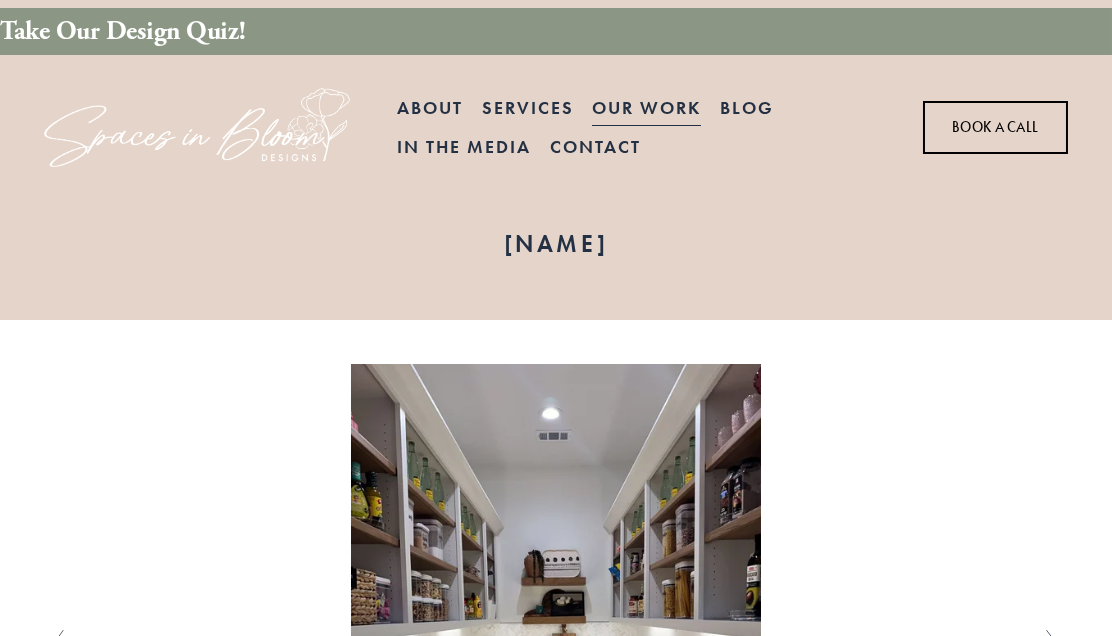 scroll, scrollTop: 0, scrollLeft: 0, axis: both 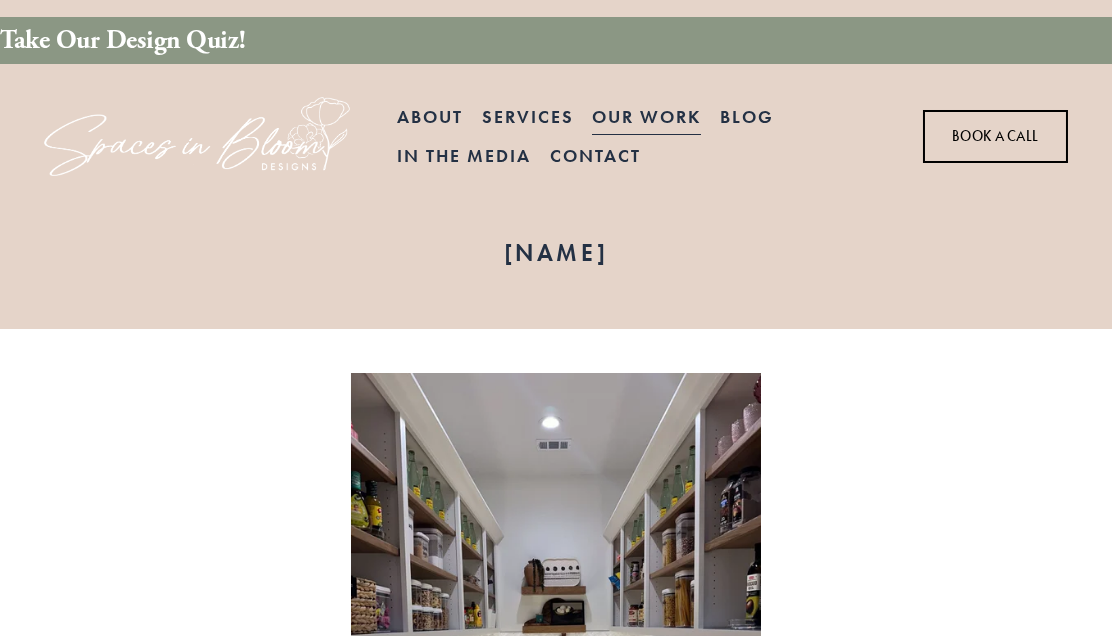 click on "Our Work" at bounding box center [646, 116] 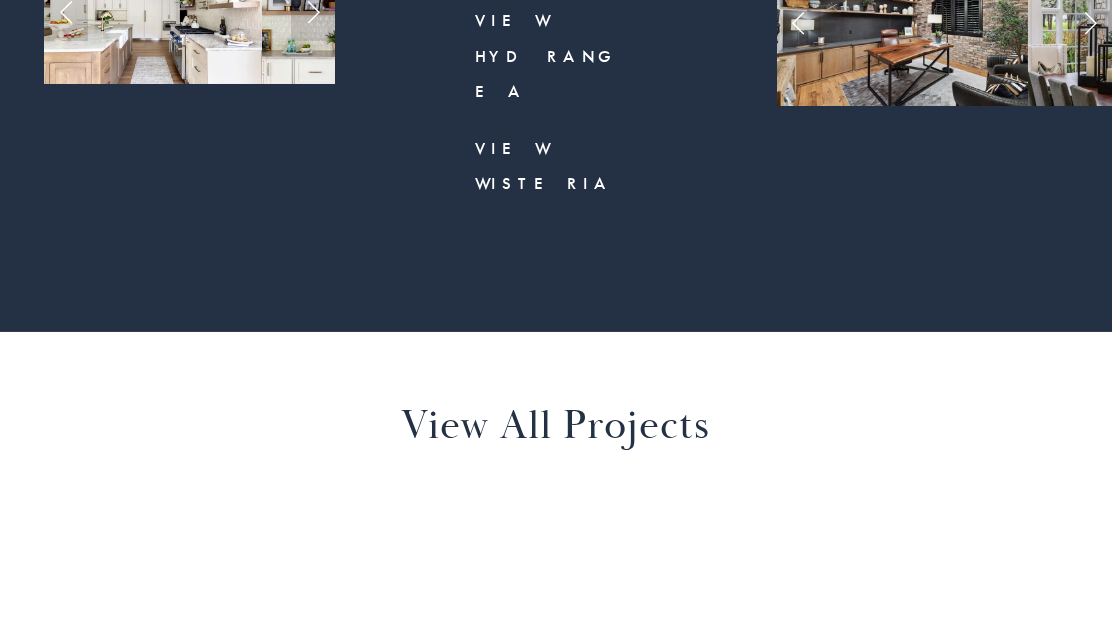 scroll, scrollTop: 1100, scrollLeft: 0, axis: vertical 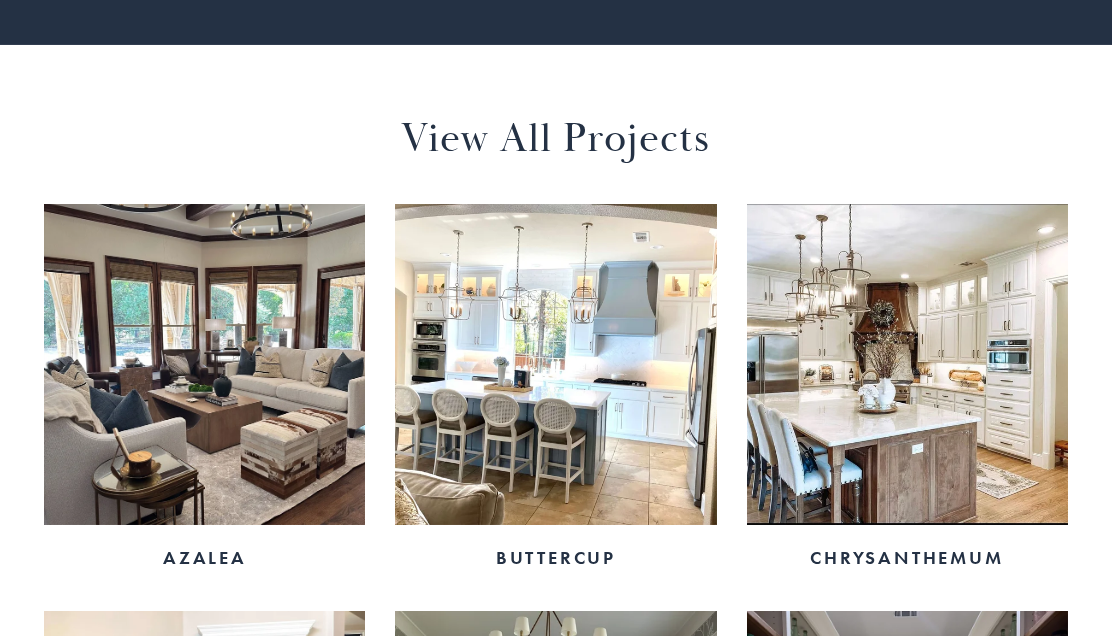 click at bounding box center (555, 364) 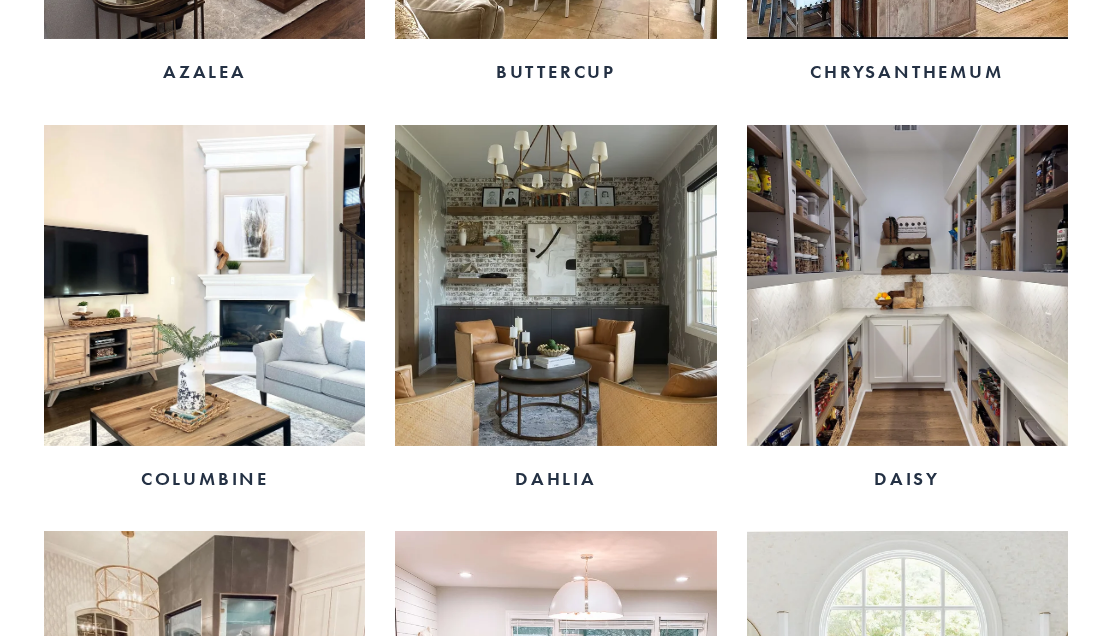 scroll, scrollTop: 1600, scrollLeft: 0, axis: vertical 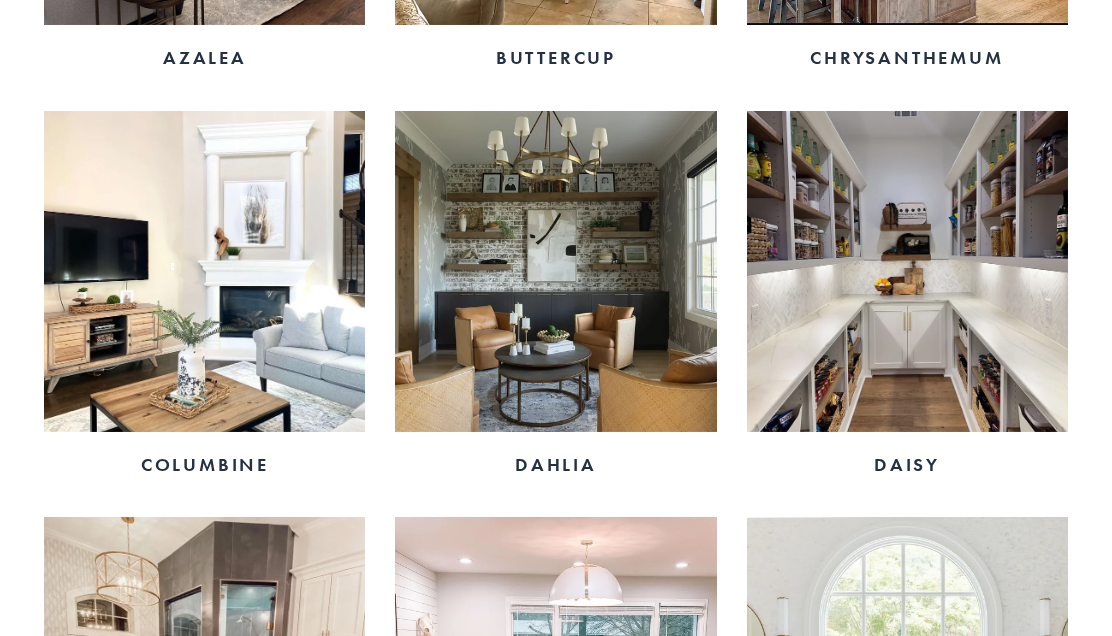 click at bounding box center [555, 271] 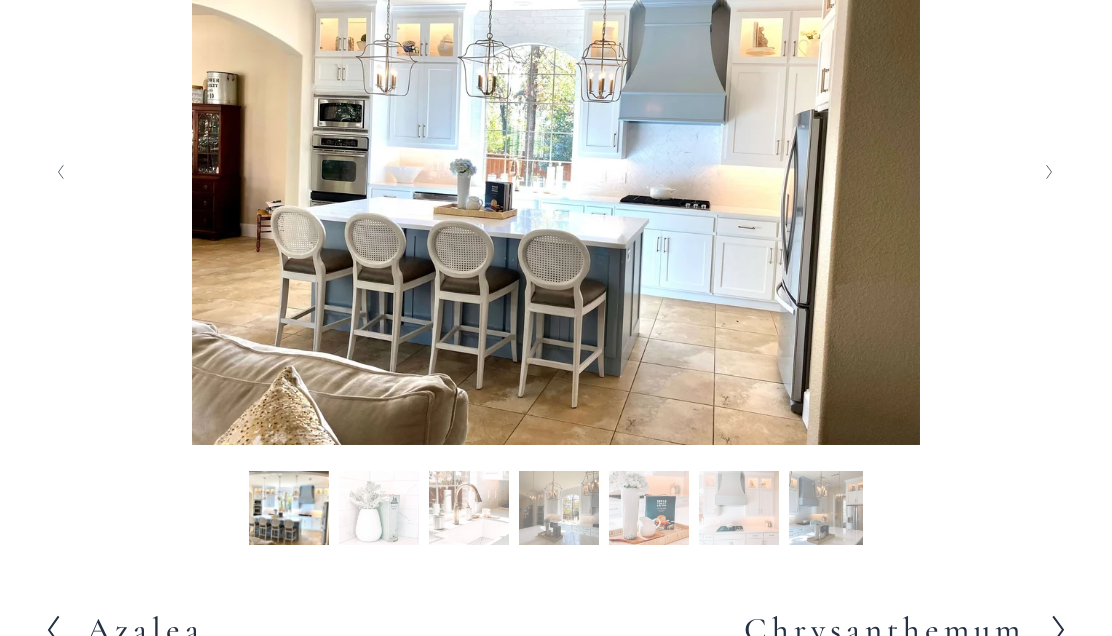 scroll, scrollTop: 400, scrollLeft: 0, axis: vertical 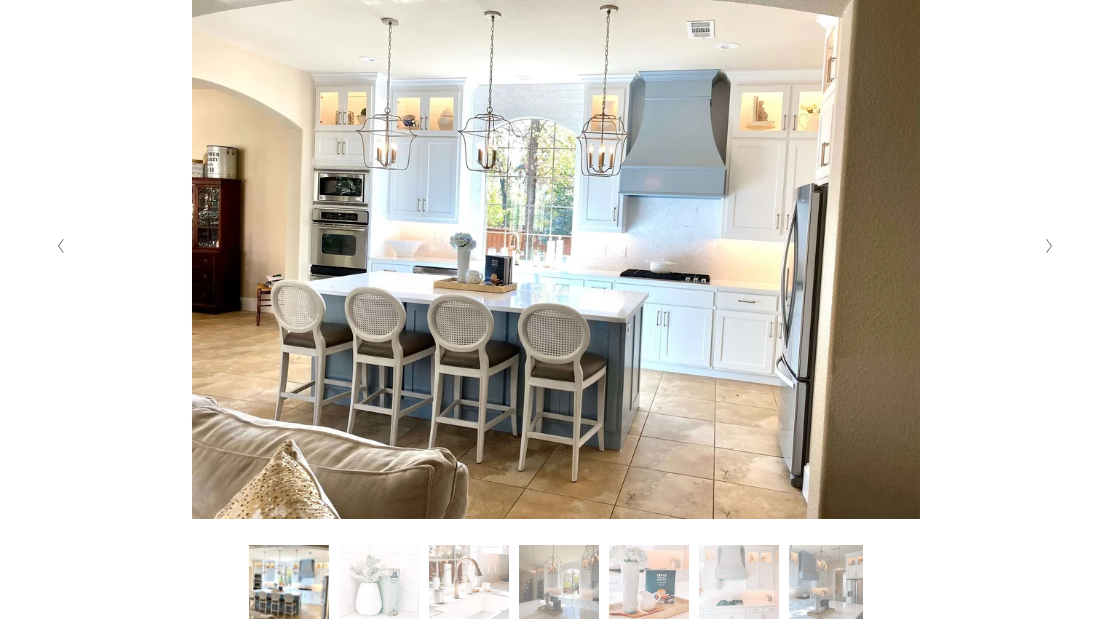 click at bounding box center [1049, 246] 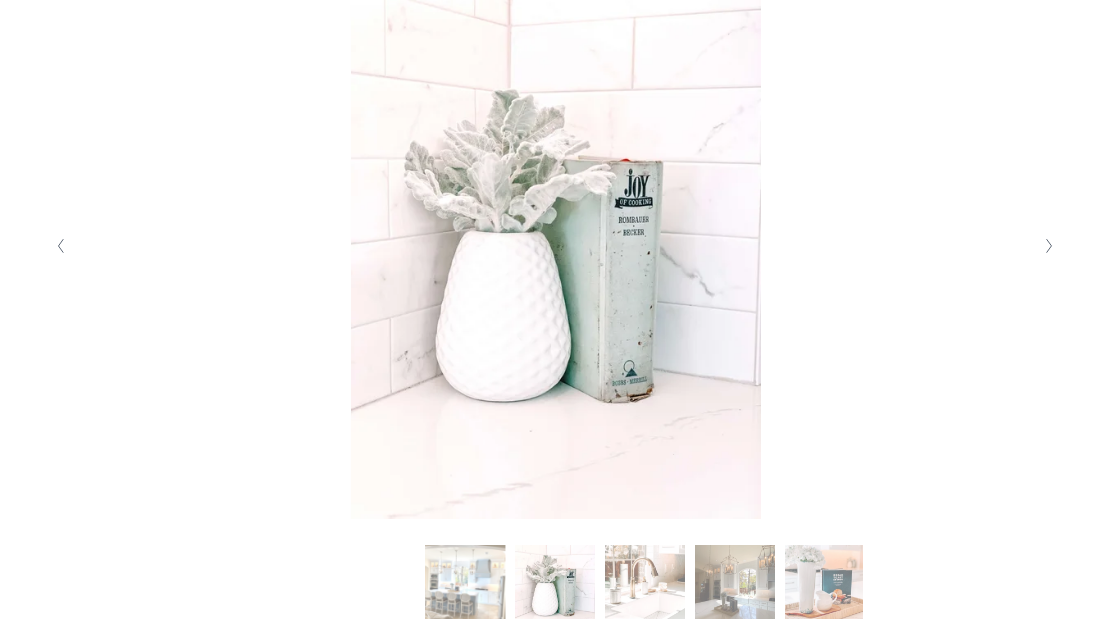 click at bounding box center [1049, 246] 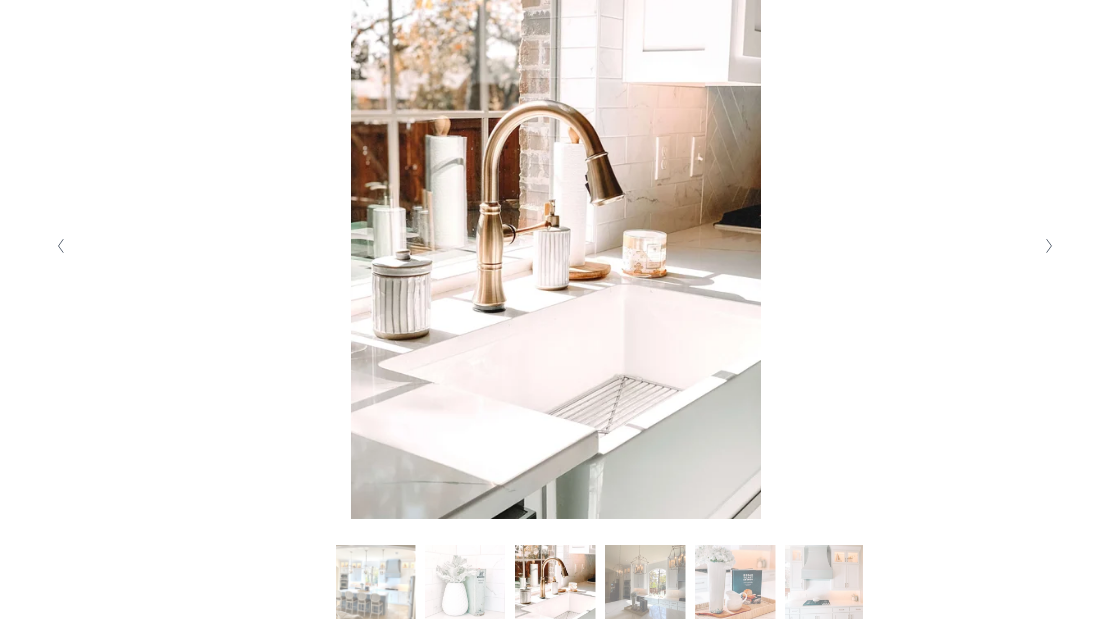 click at bounding box center (1049, 246) 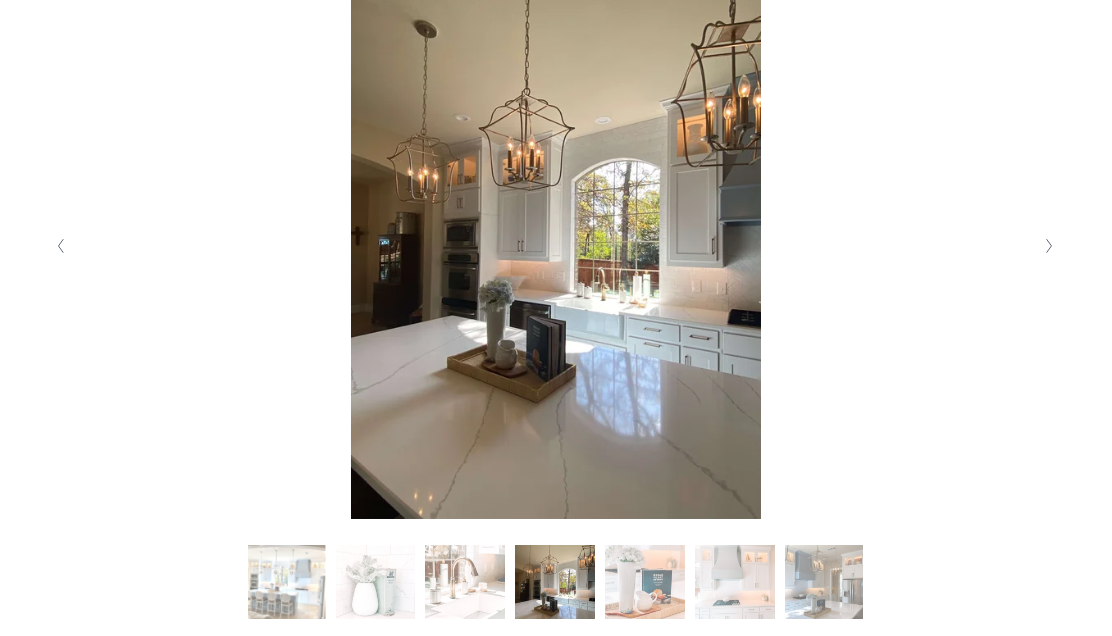 click at bounding box center (1049, 246) 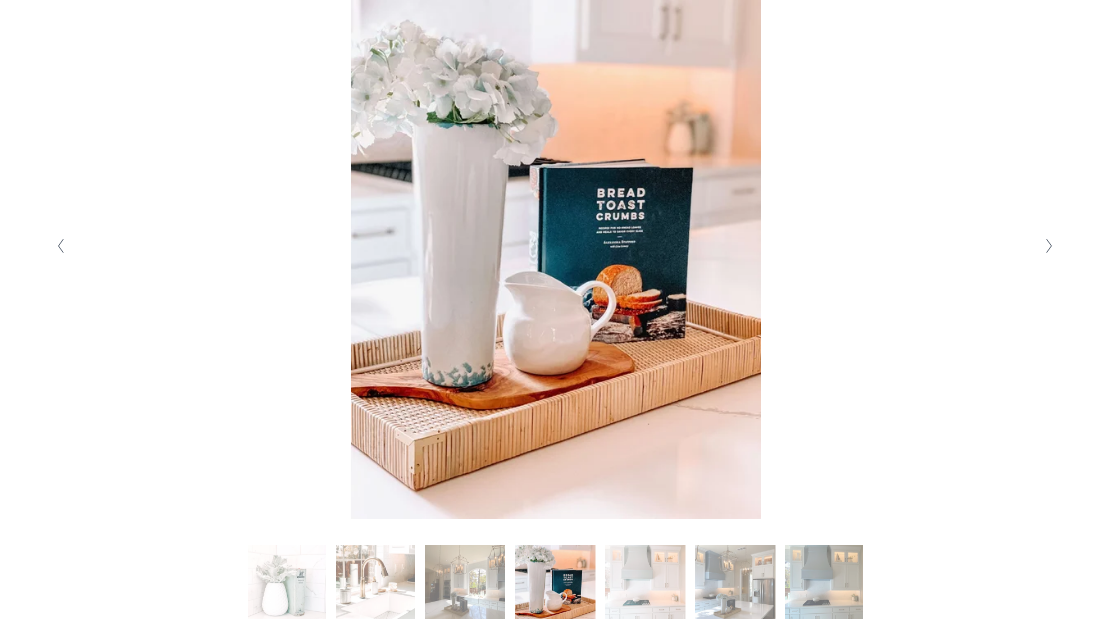 click at bounding box center [1049, 246] 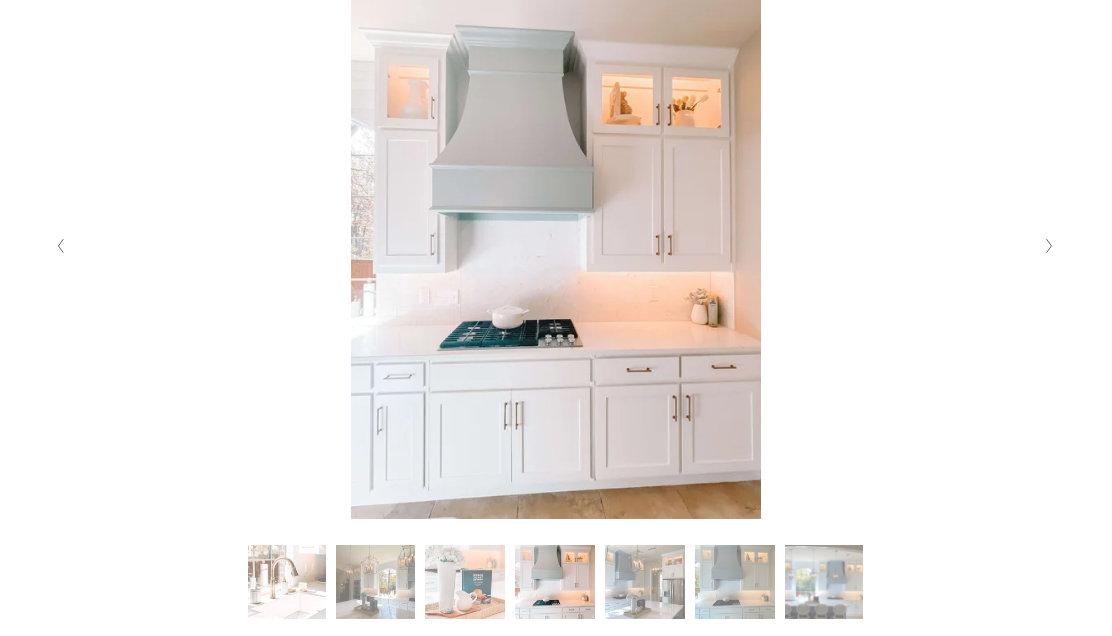 click at bounding box center (1049, 246) 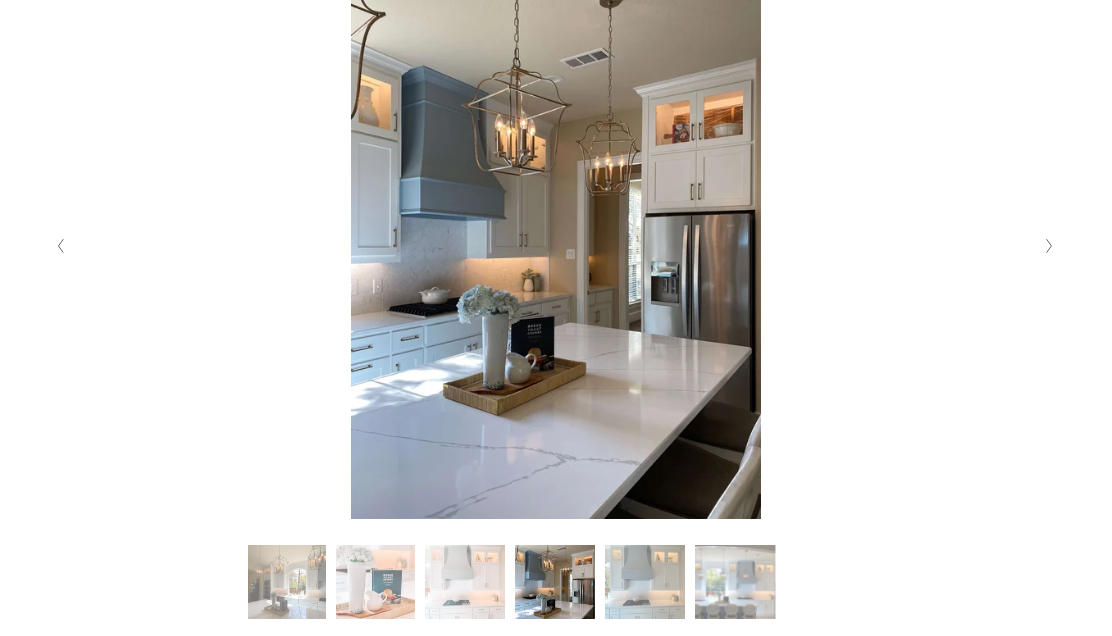 click at bounding box center [1049, 246] 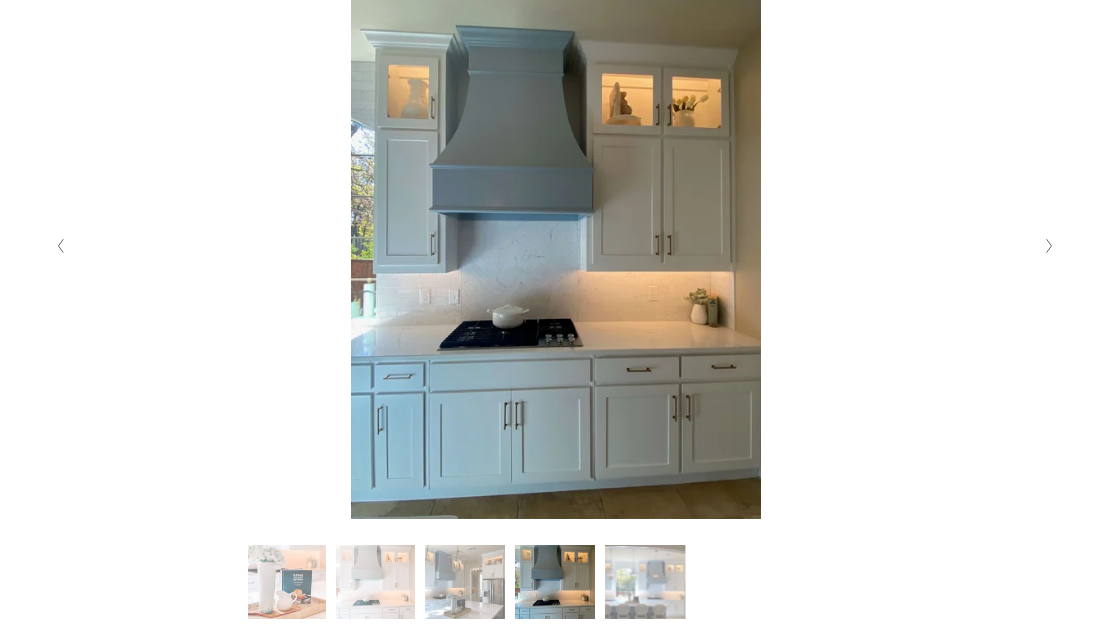 click at bounding box center [1049, 246] 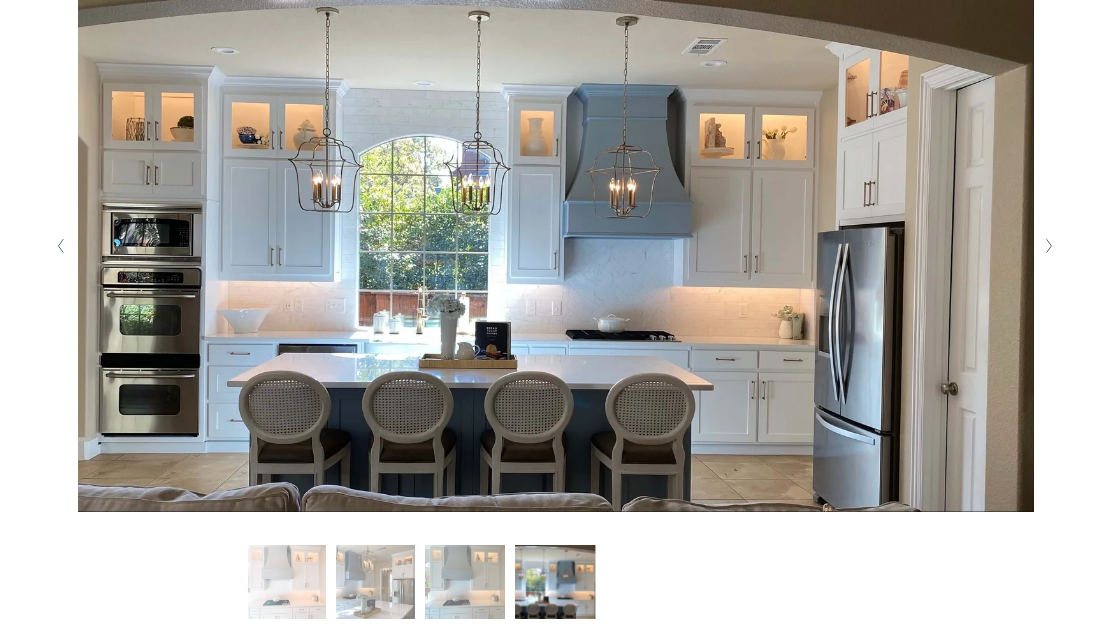 click at bounding box center [1049, 246] 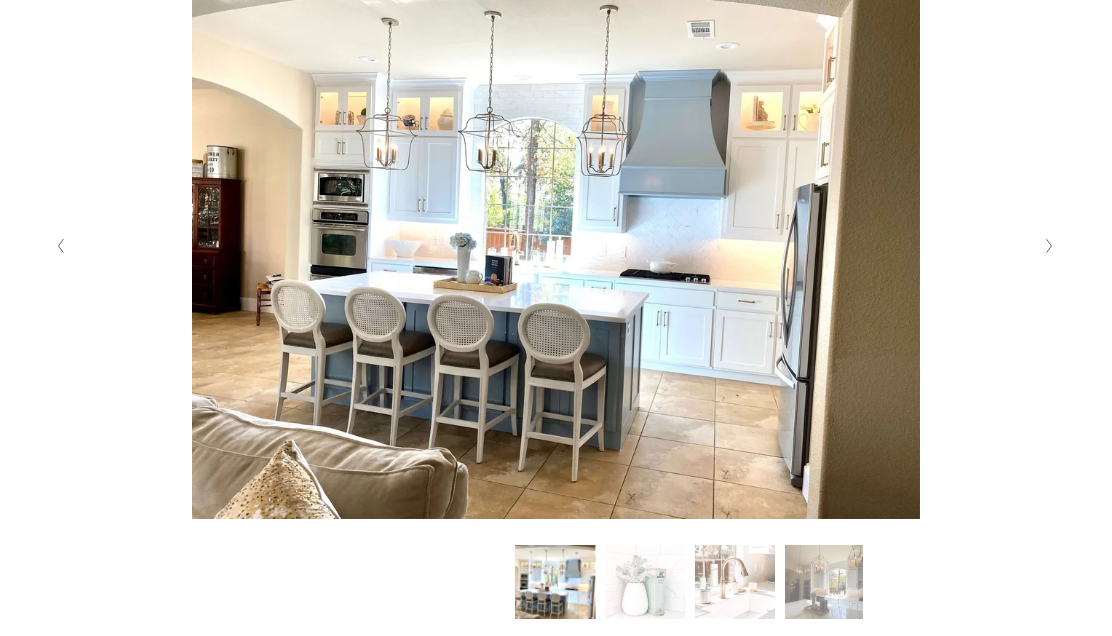 click at bounding box center (1049, 246) 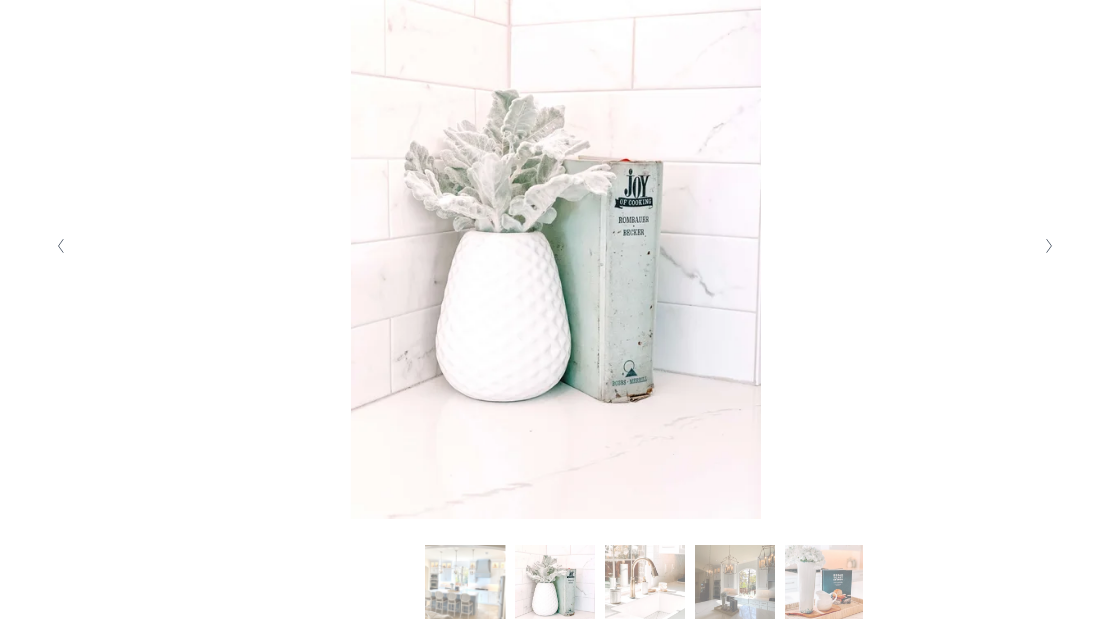 click at bounding box center [1049, 246] 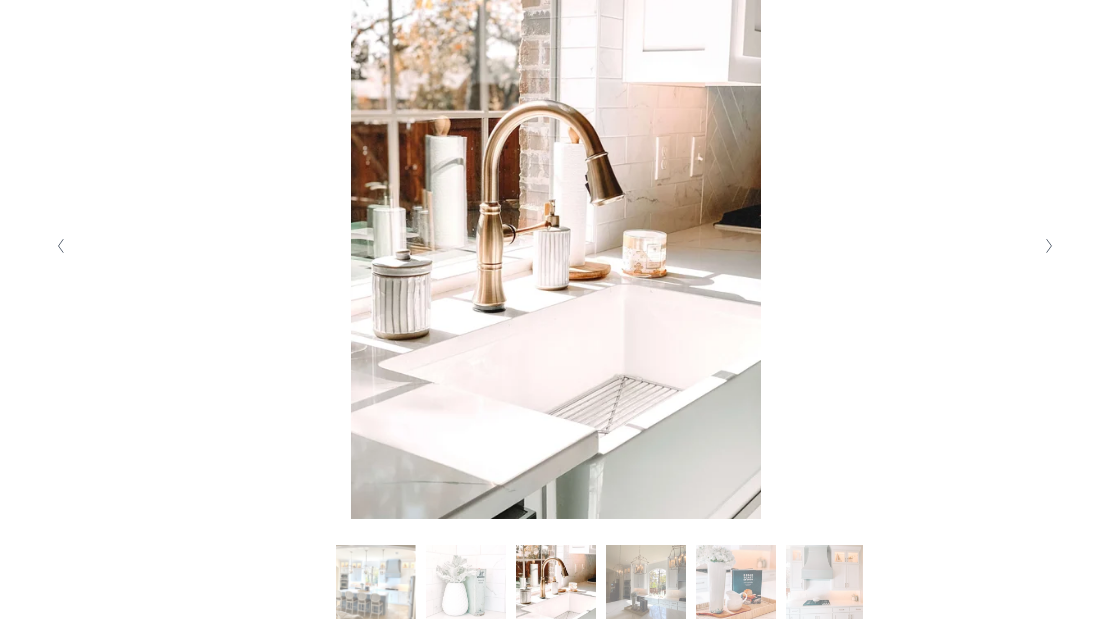 click at bounding box center (1049, 246) 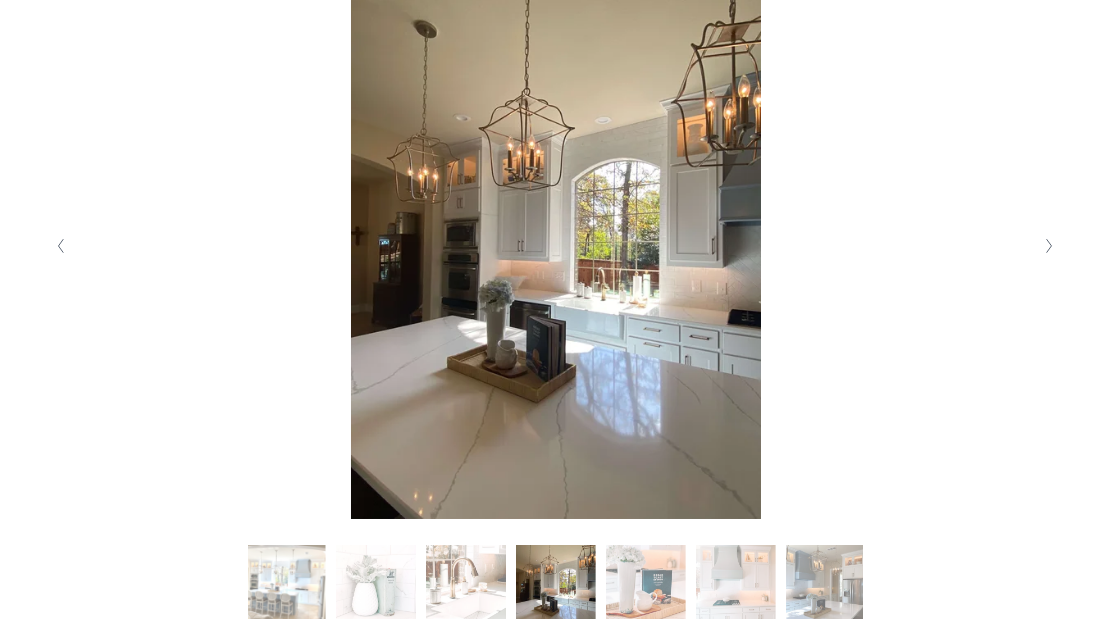 click at bounding box center (1049, 246) 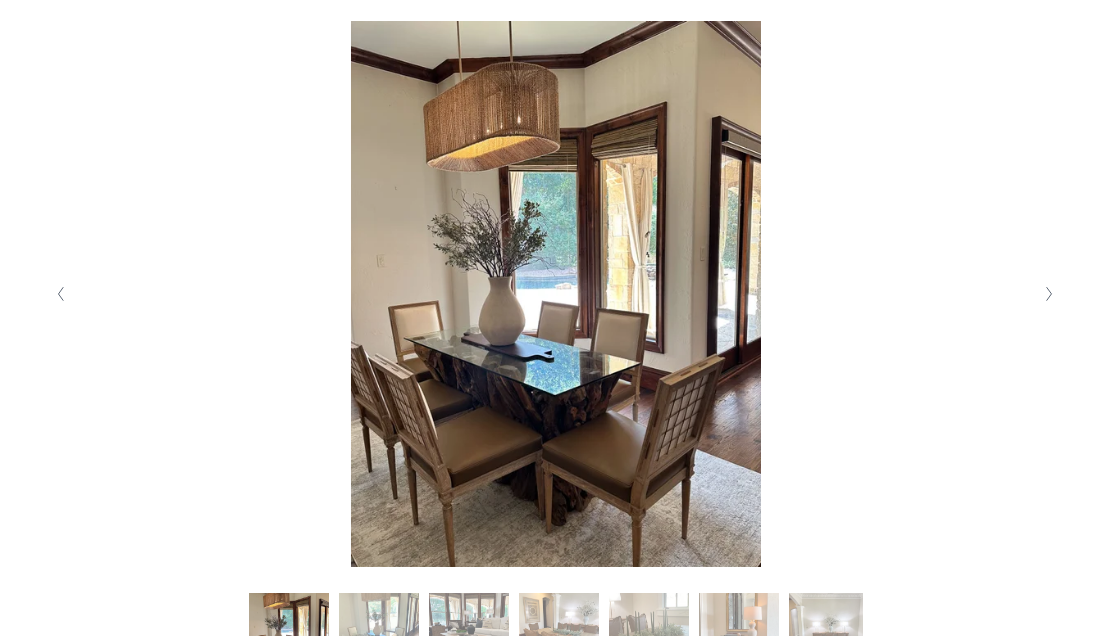 scroll, scrollTop: 400, scrollLeft: 0, axis: vertical 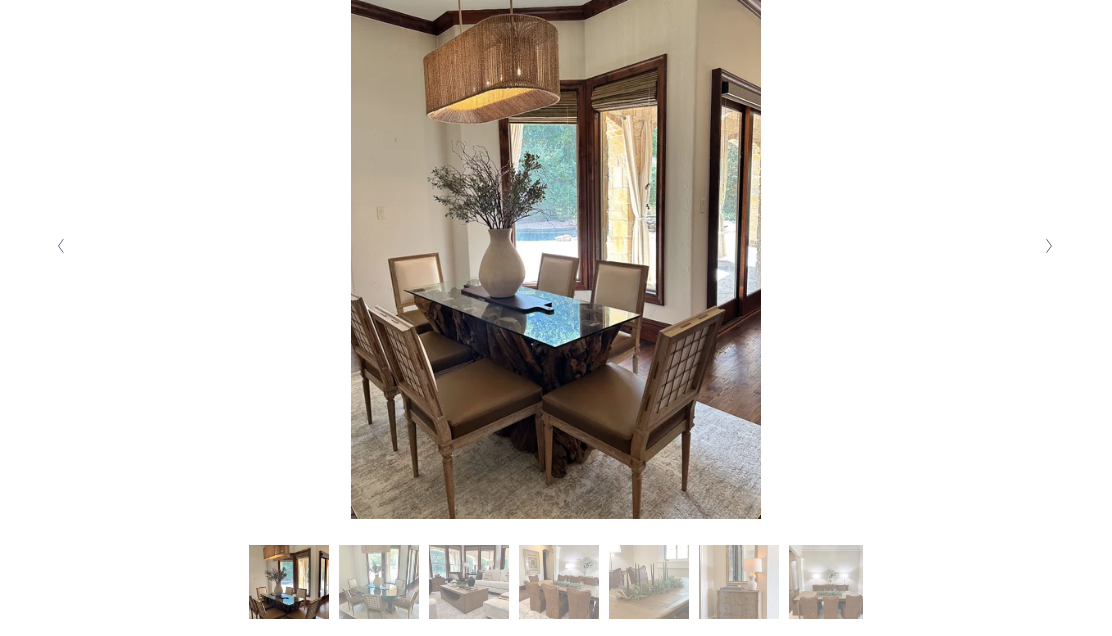 click at bounding box center (1049, 247) 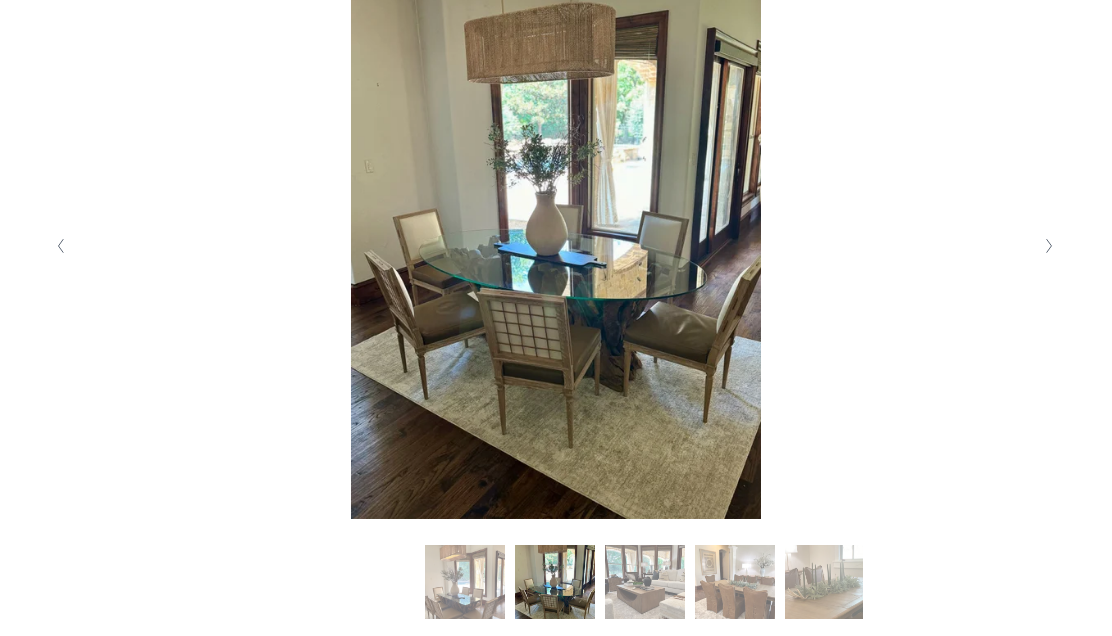click at bounding box center (1049, 247) 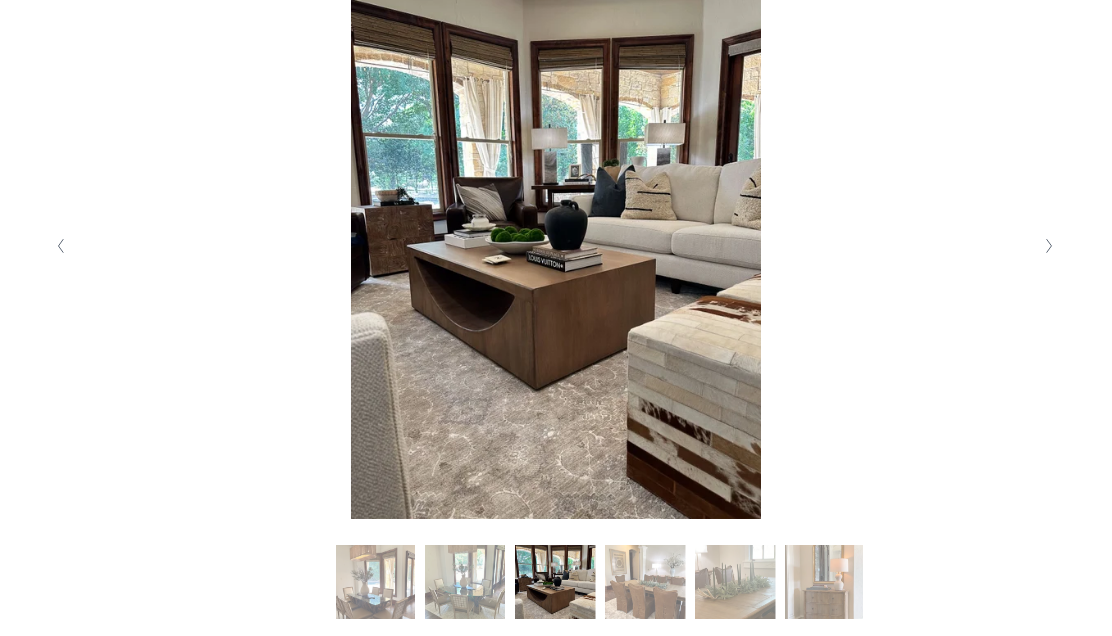 click at bounding box center [1049, 247] 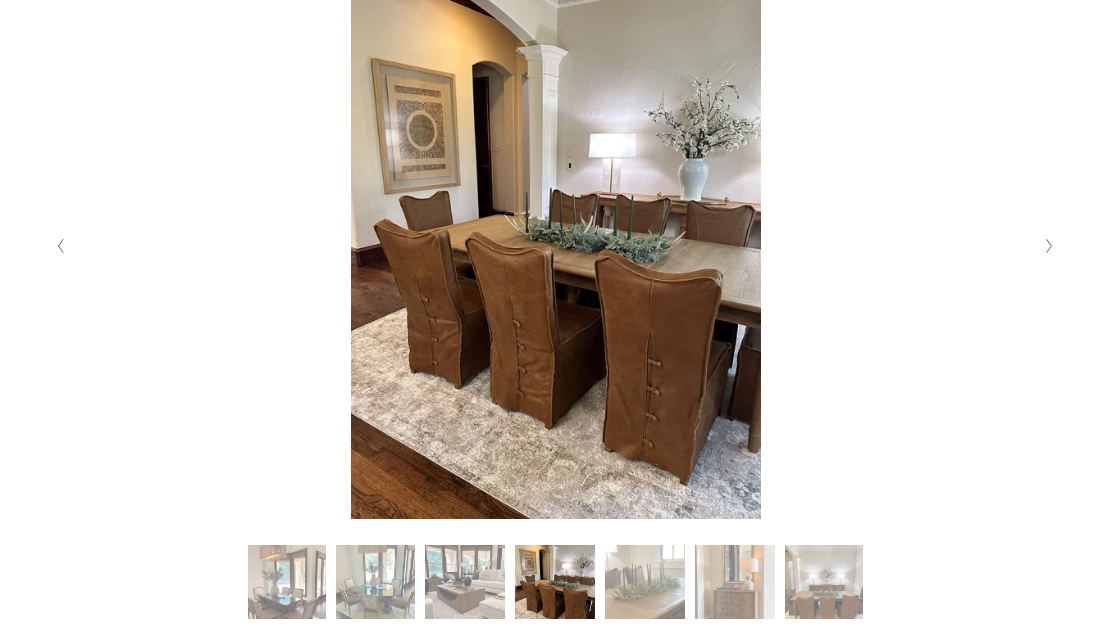 click at bounding box center [1049, 247] 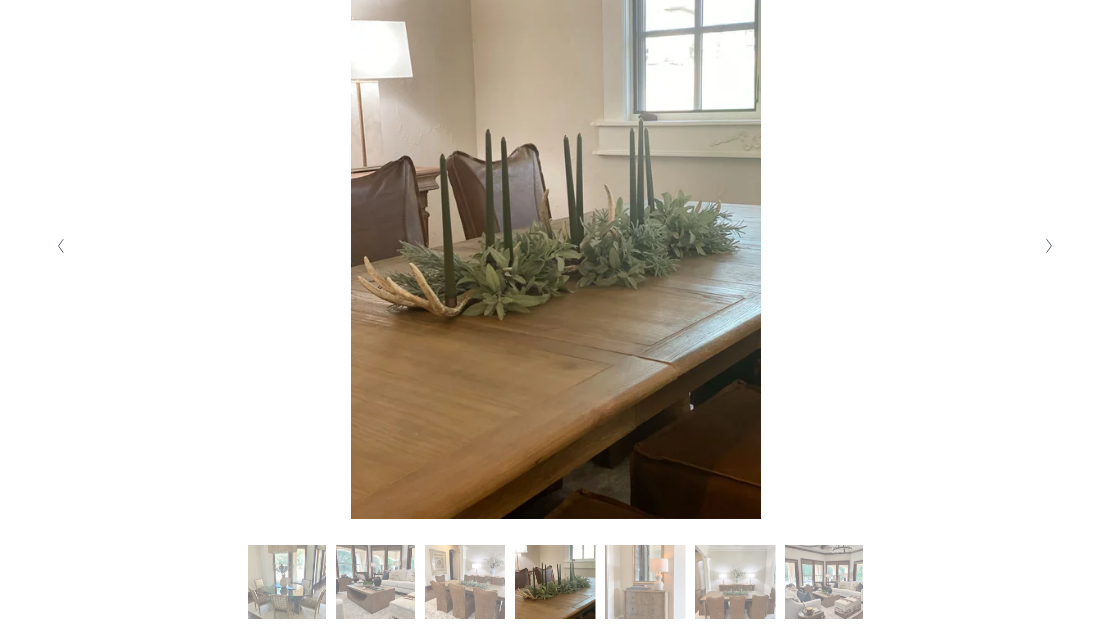 click at bounding box center (1049, 247) 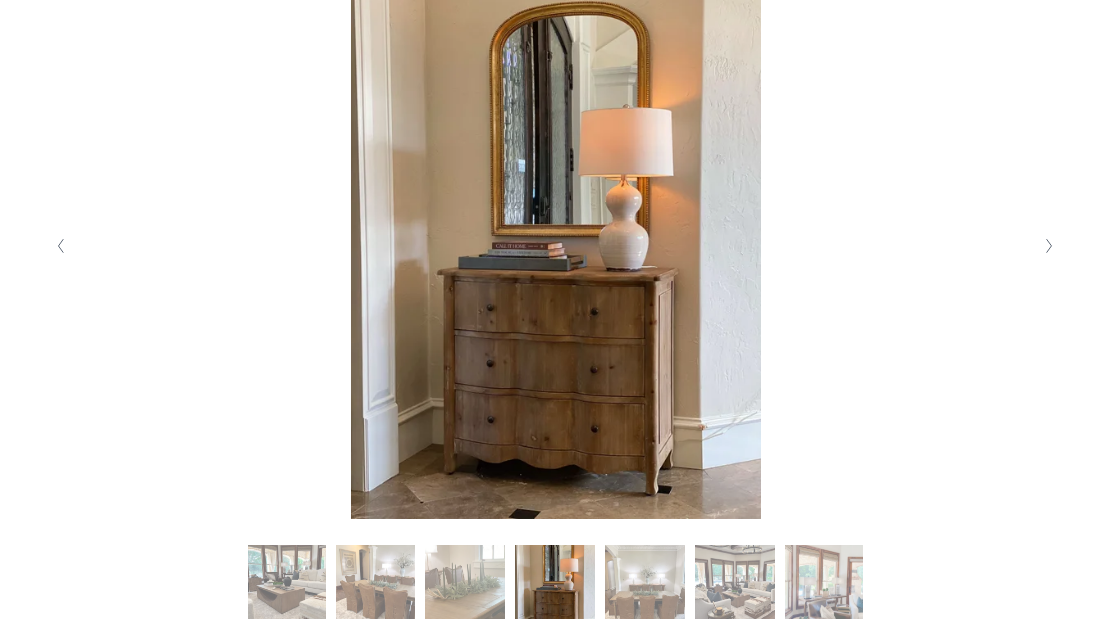 click at bounding box center (1049, 247) 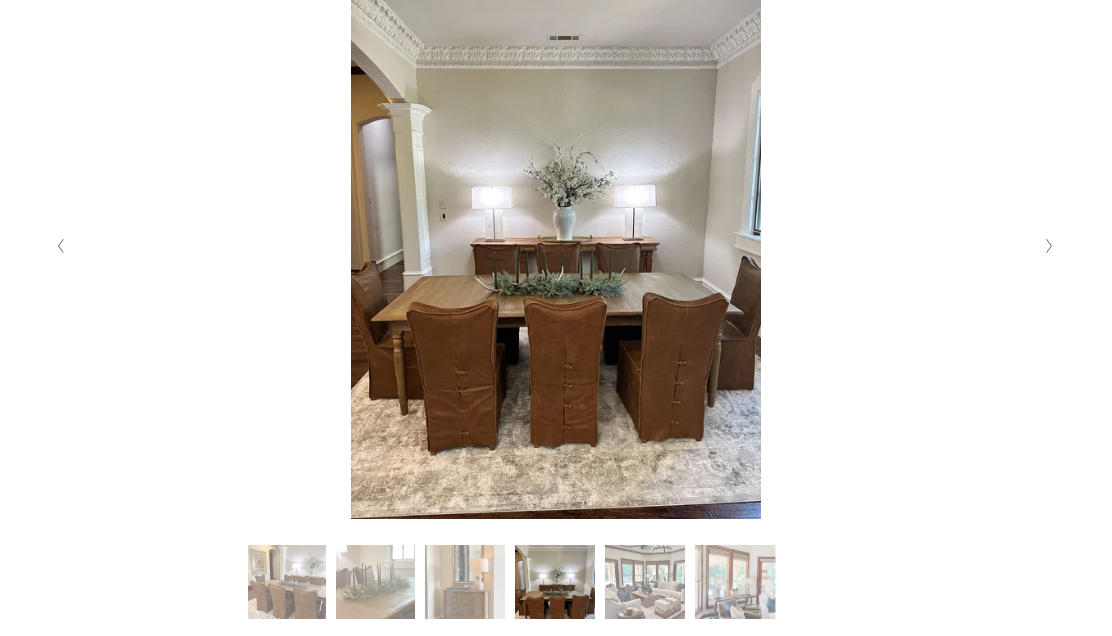 click at bounding box center [1049, 247] 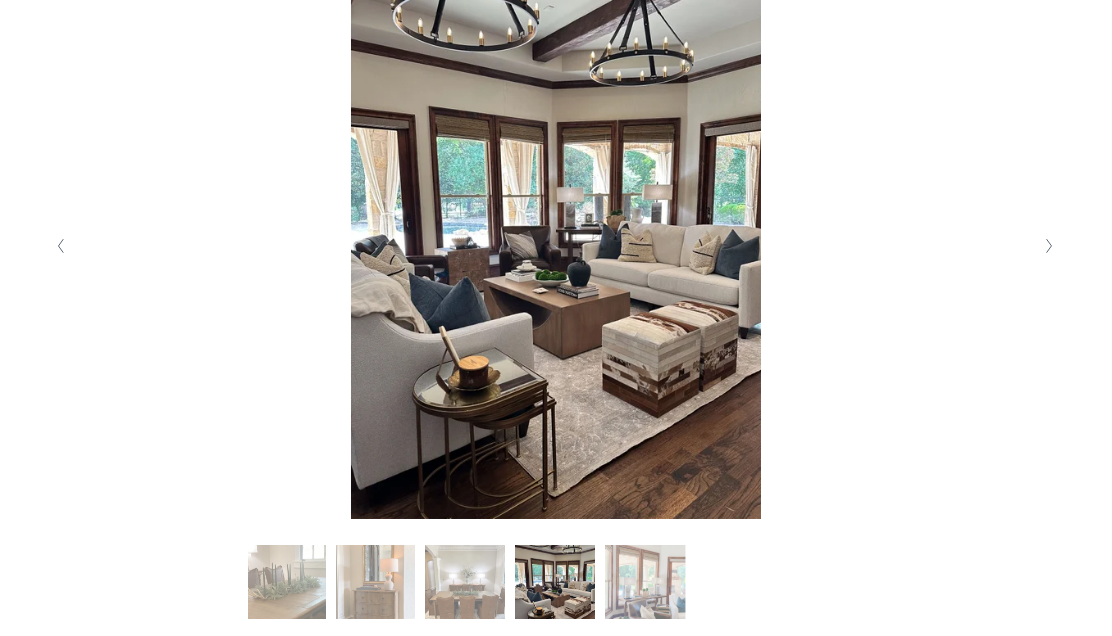 click at bounding box center [1049, 247] 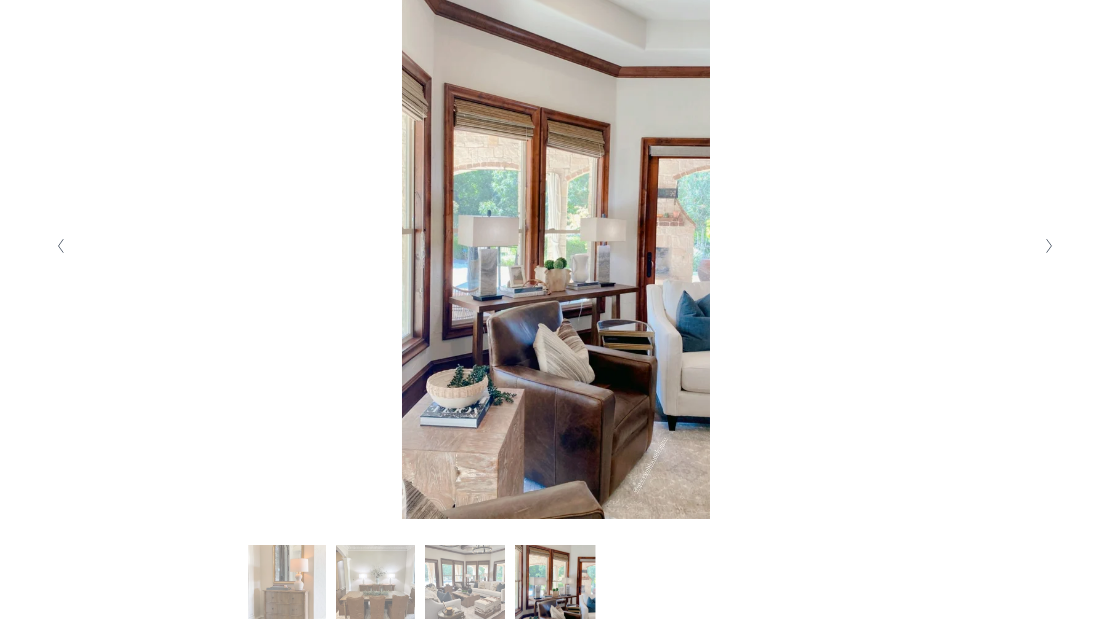 click at bounding box center [1049, 247] 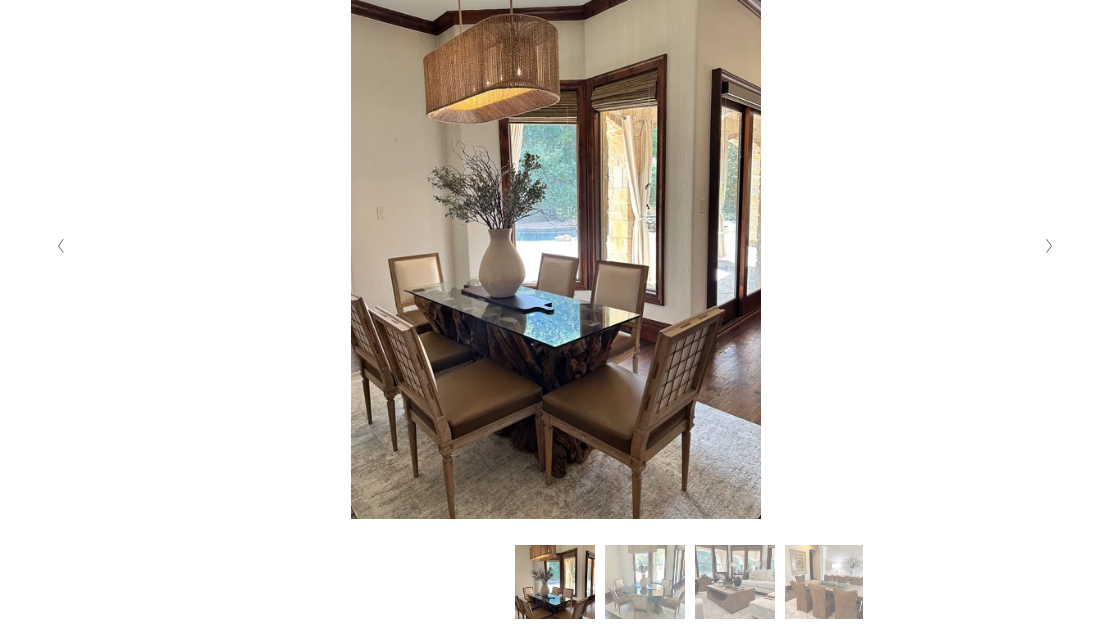 click at bounding box center (1049, 247) 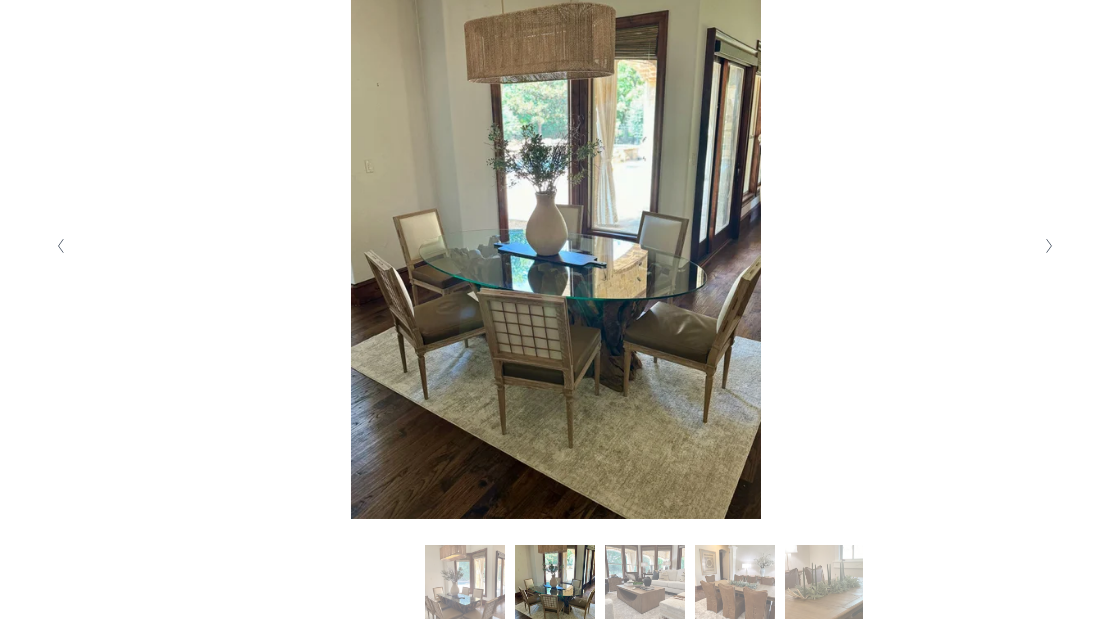 click at bounding box center (1049, 247) 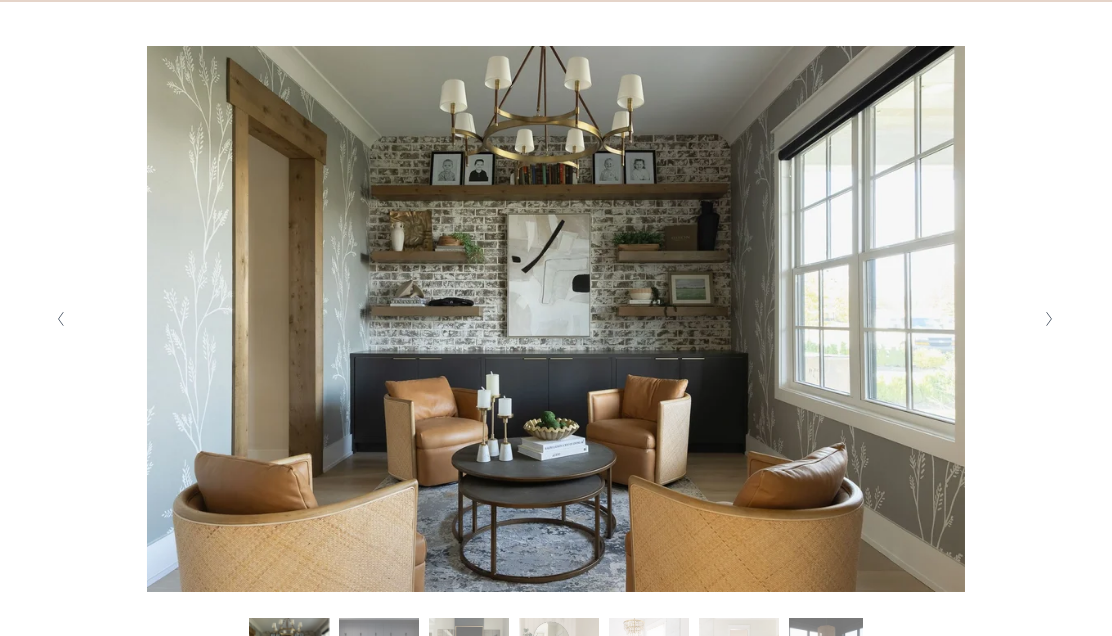 scroll, scrollTop: 400, scrollLeft: 0, axis: vertical 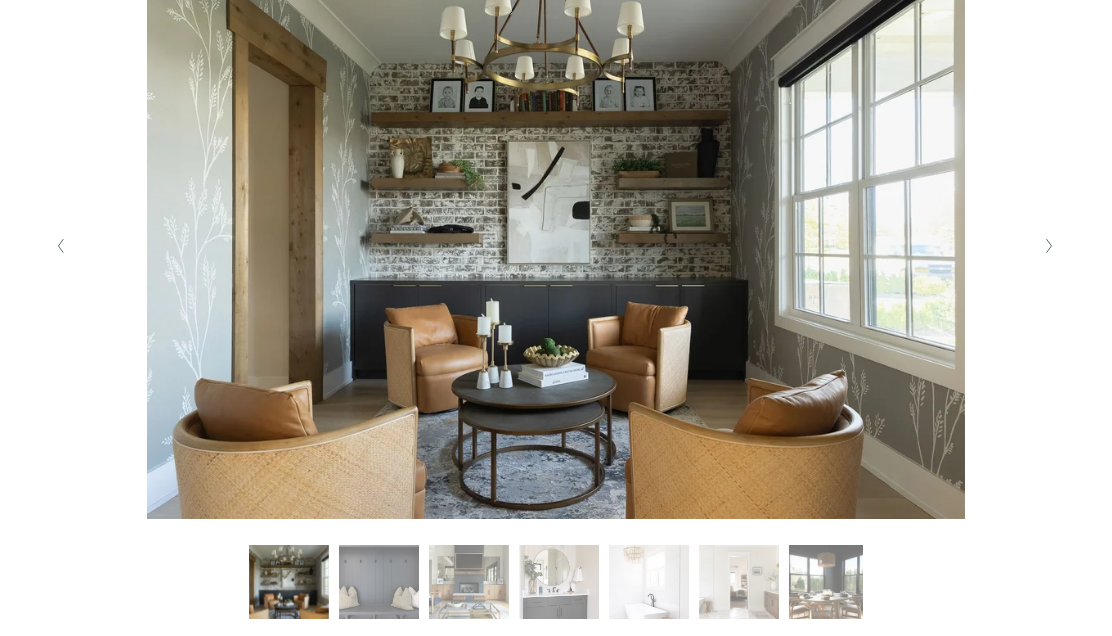 click at bounding box center [1049, 247] 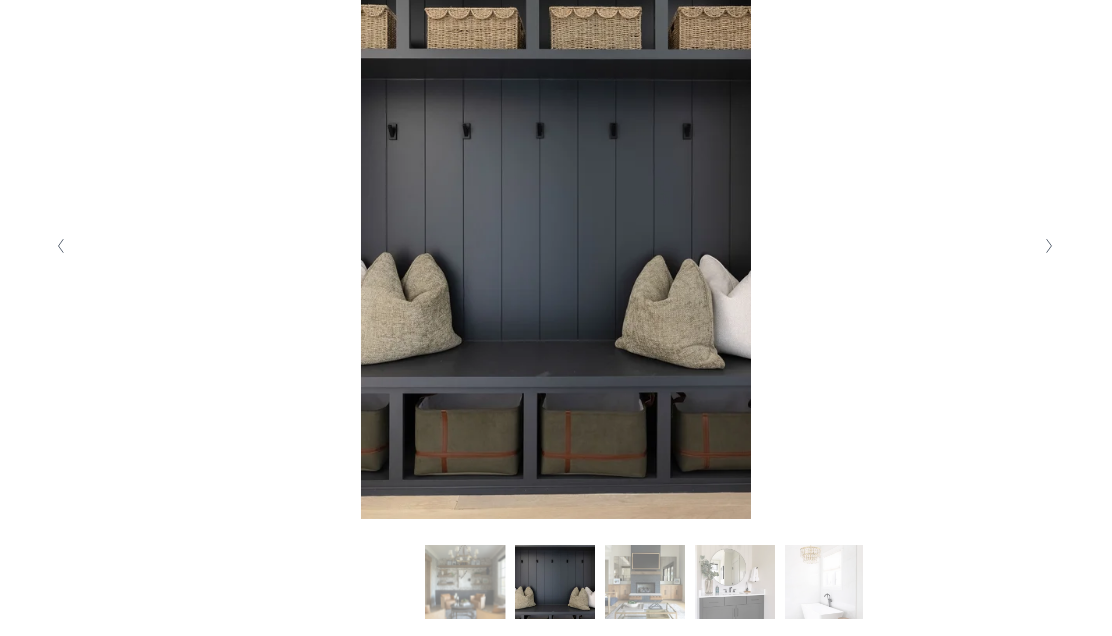 click at bounding box center (1049, 247) 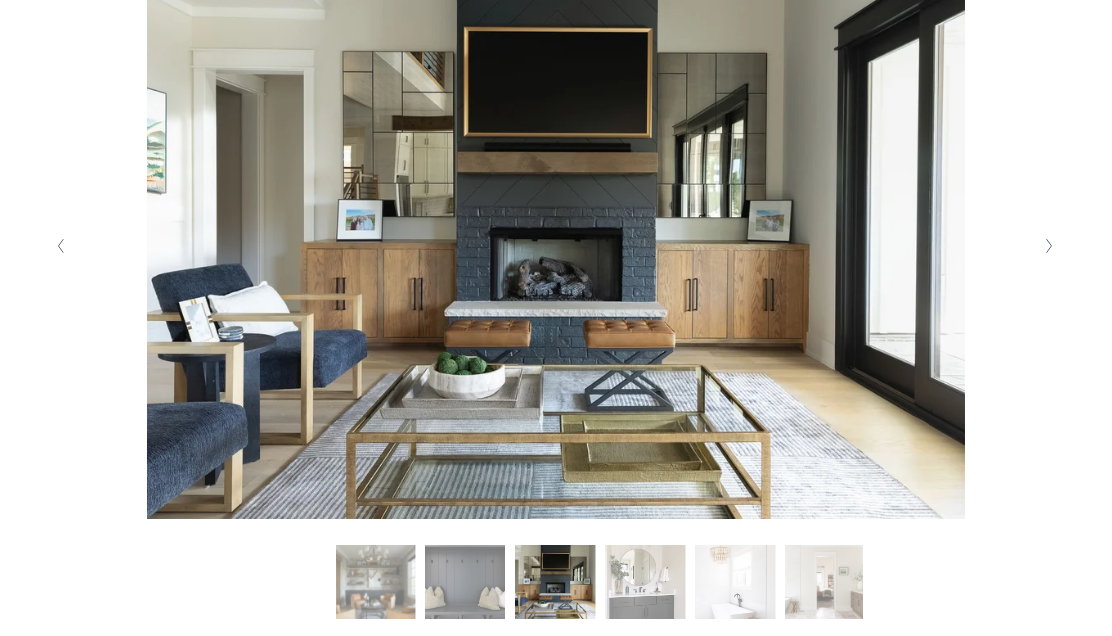 click at bounding box center [1049, 247] 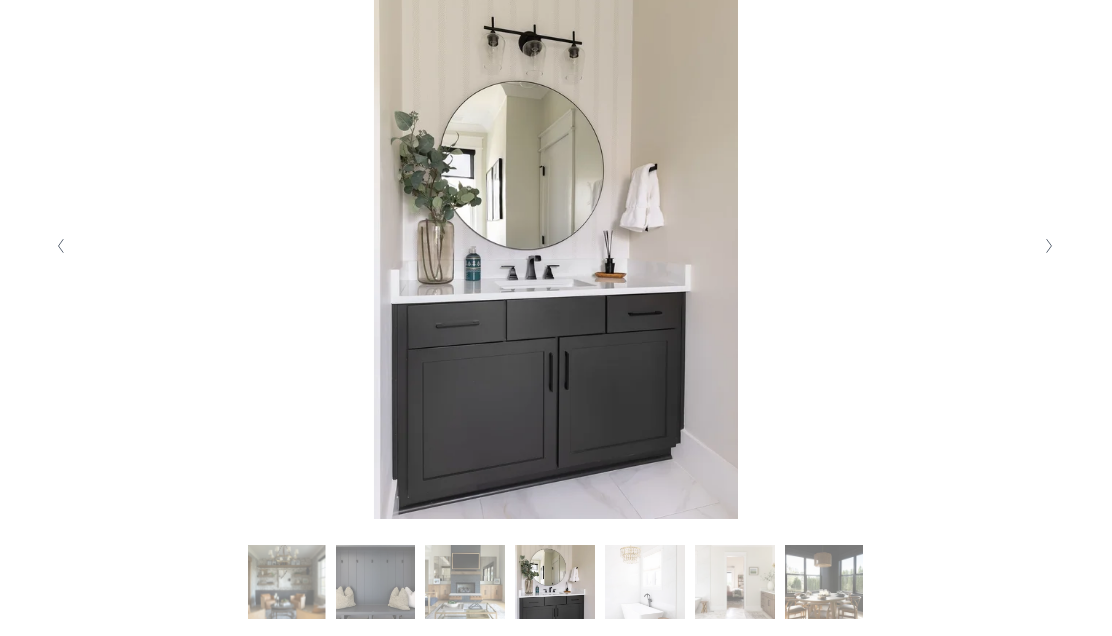 click at bounding box center [1049, 247] 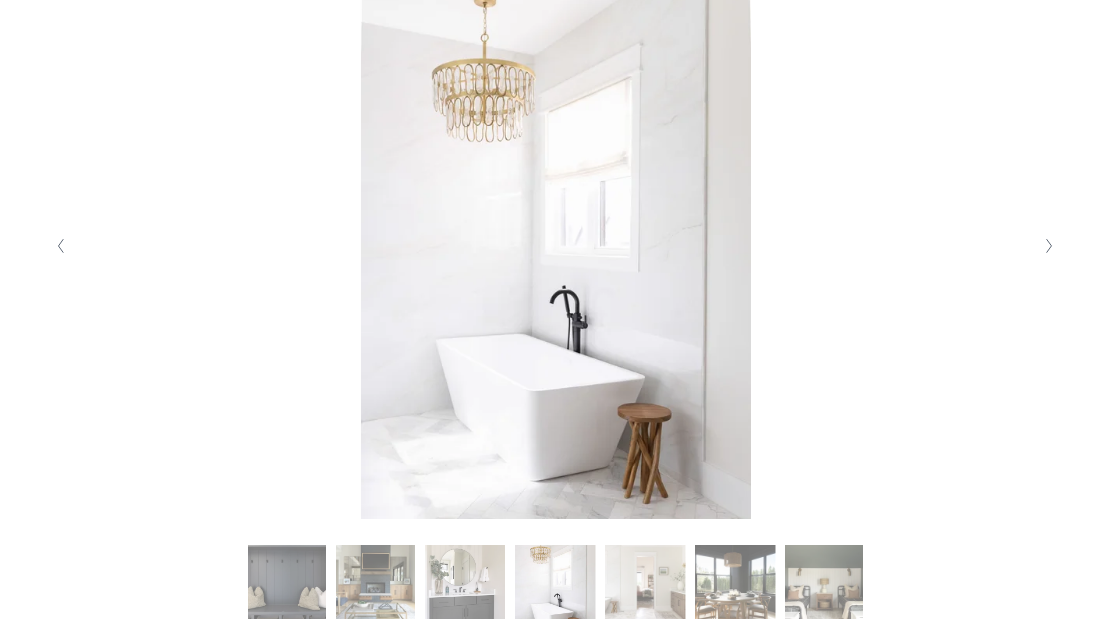 click at bounding box center (1049, 247) 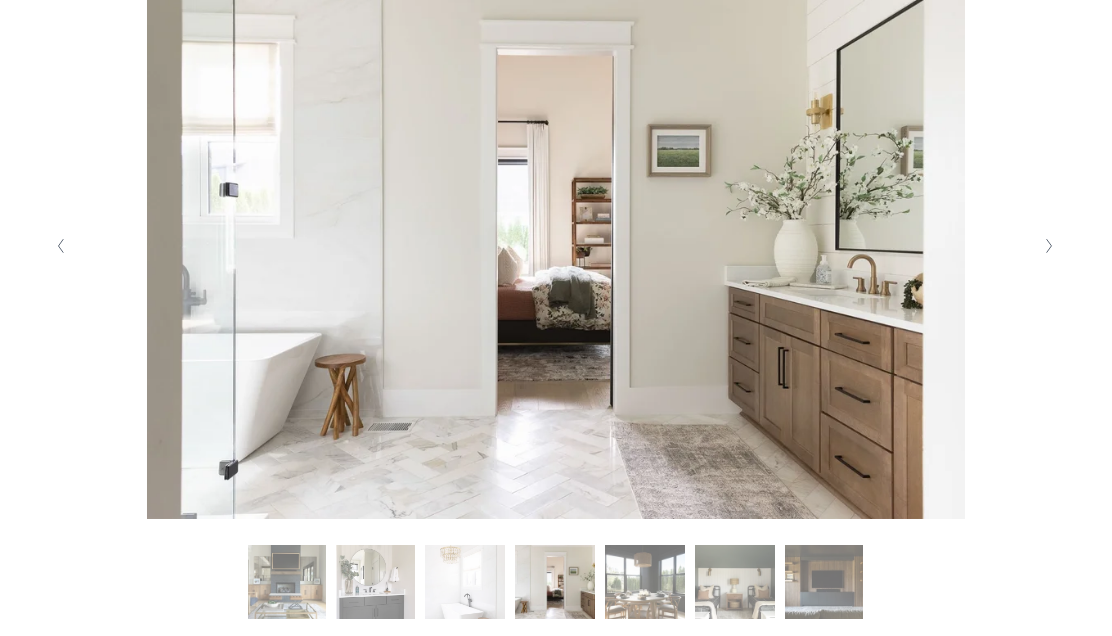 click at bounding box center [1049, 247] 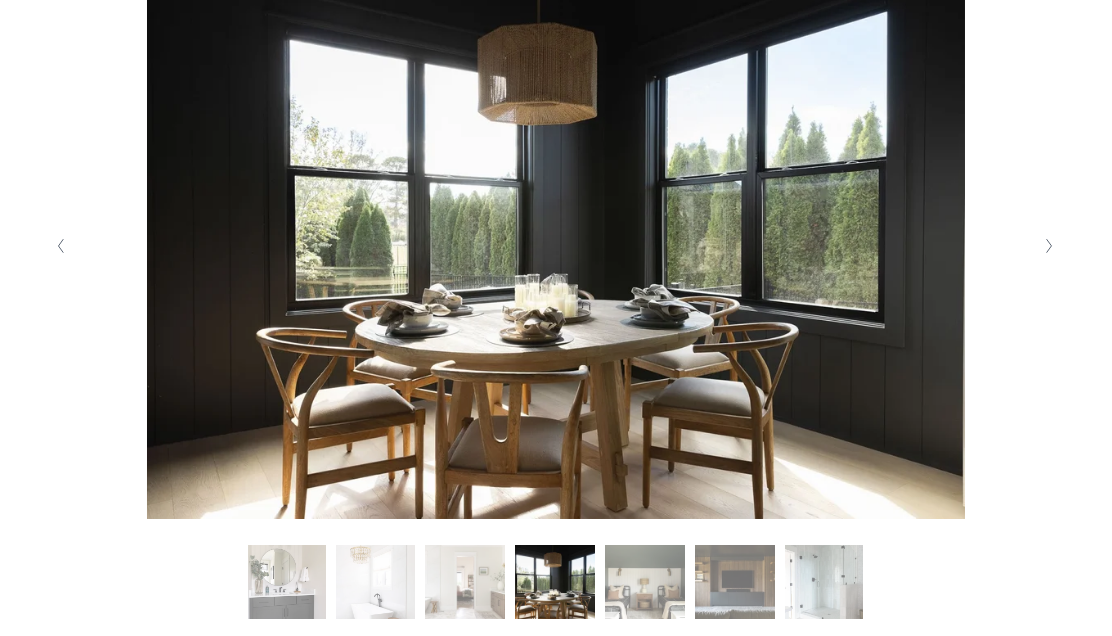click at bounding box center (1049, 247) 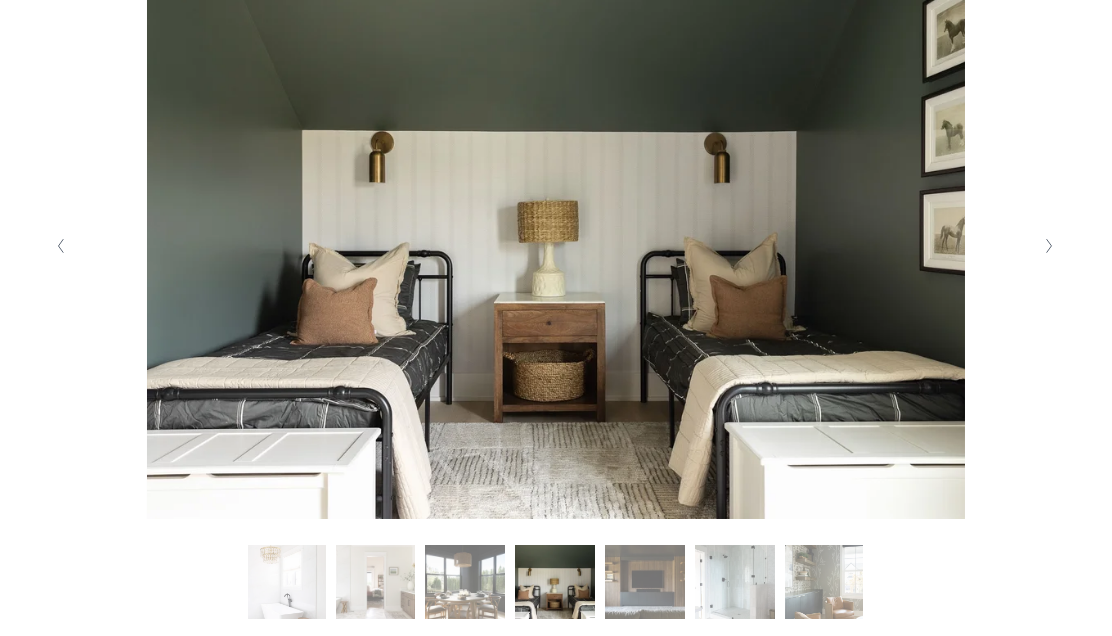 click at bounding box center (1049, 247) 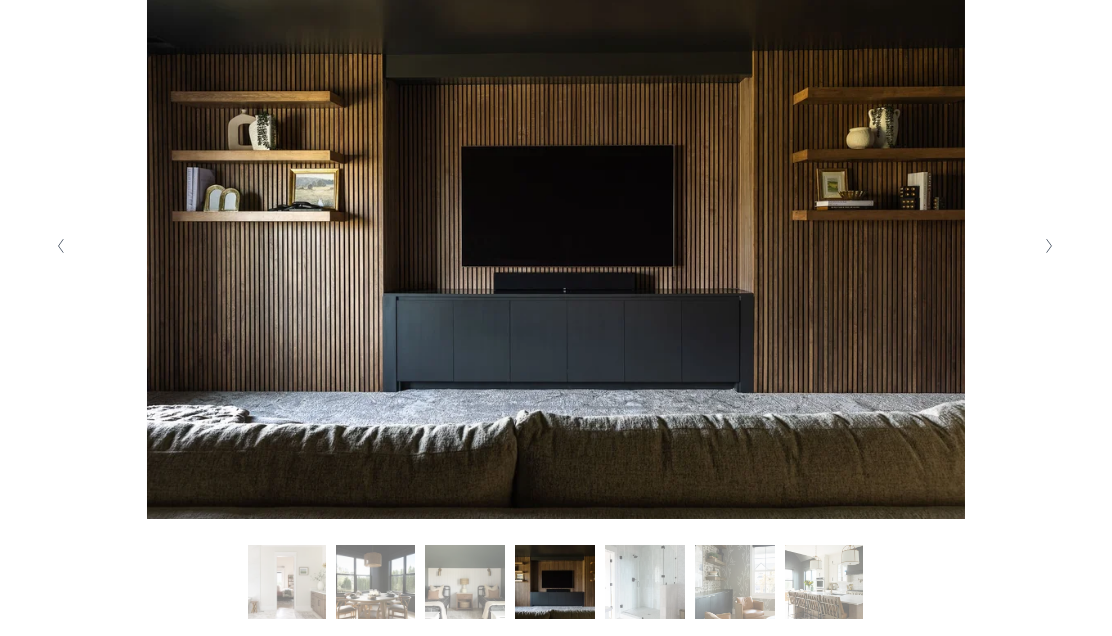 click at bounding box center (1049, 247) 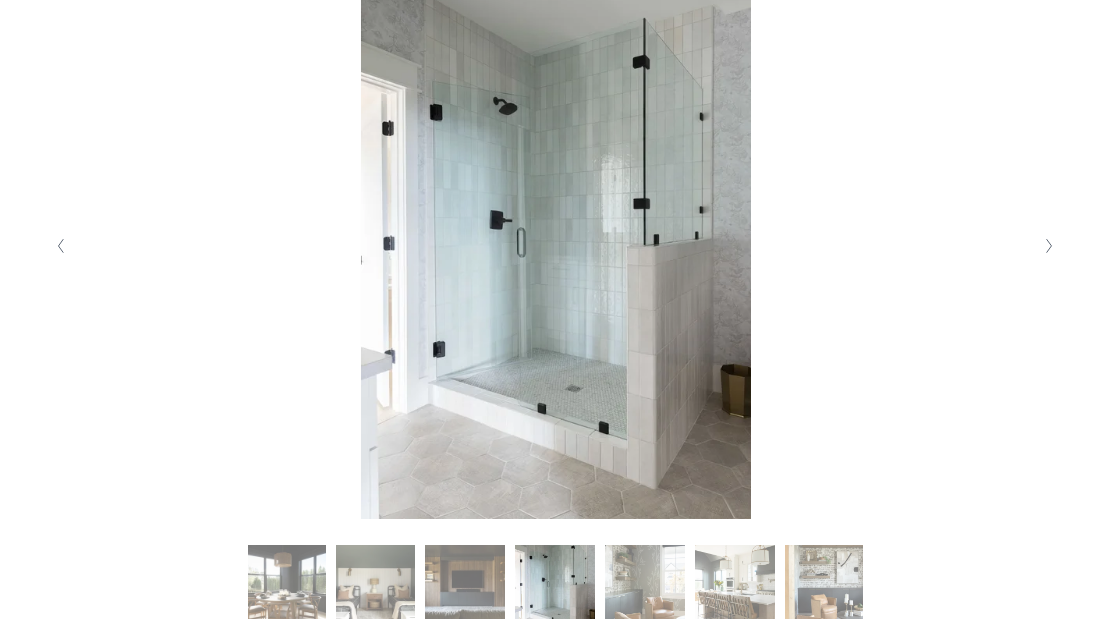 click at bounding box center (60, 247) 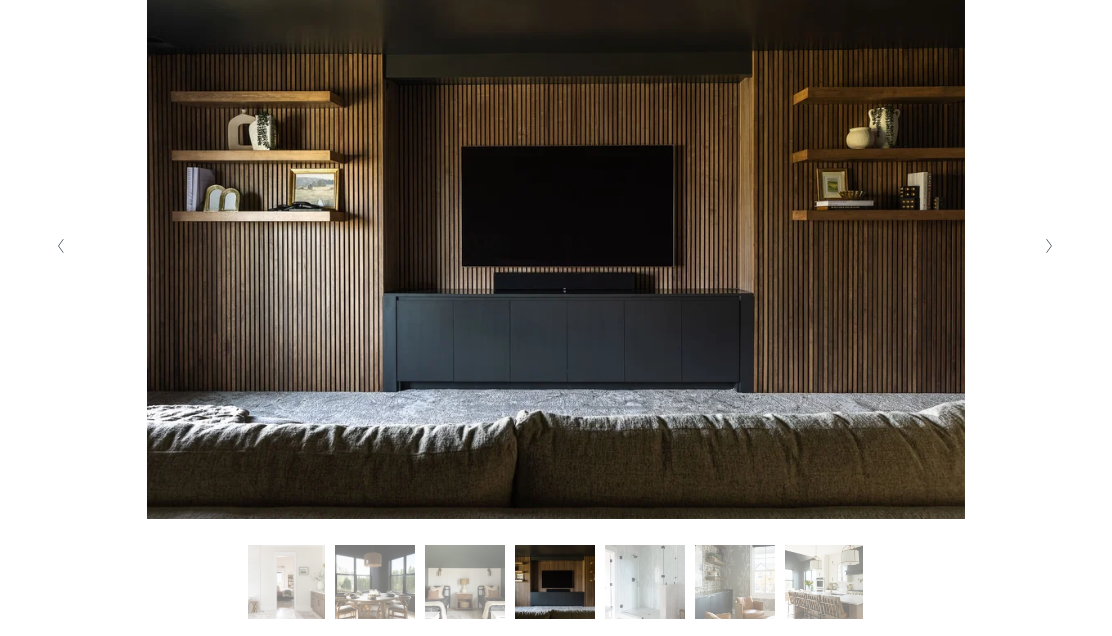 click at bounding box center (1049, 247) 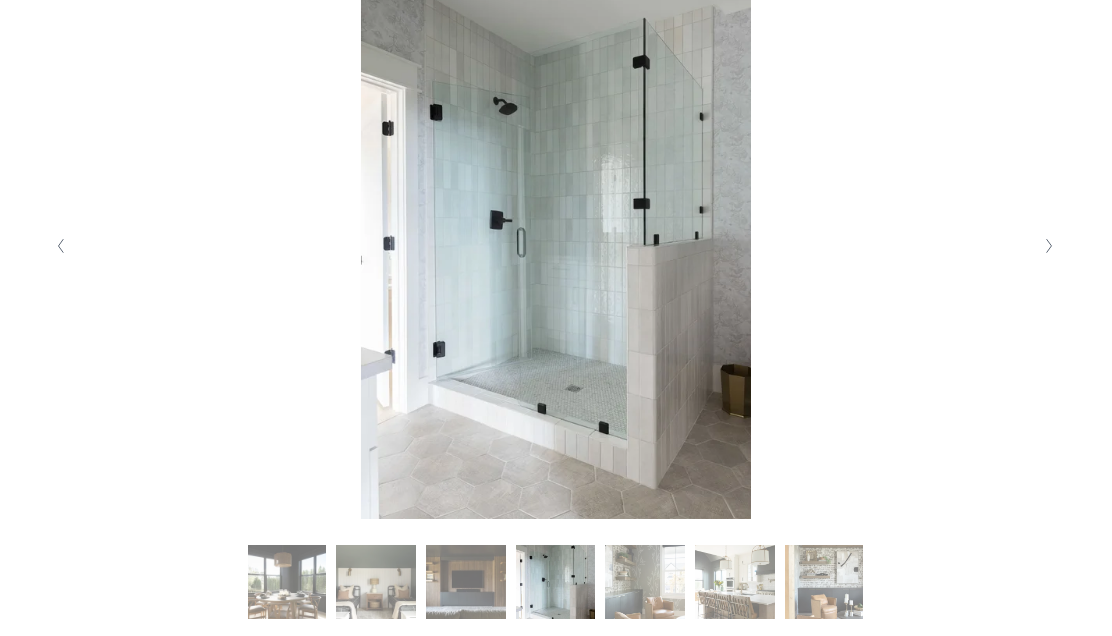 click at bounding box center [1049, 247] 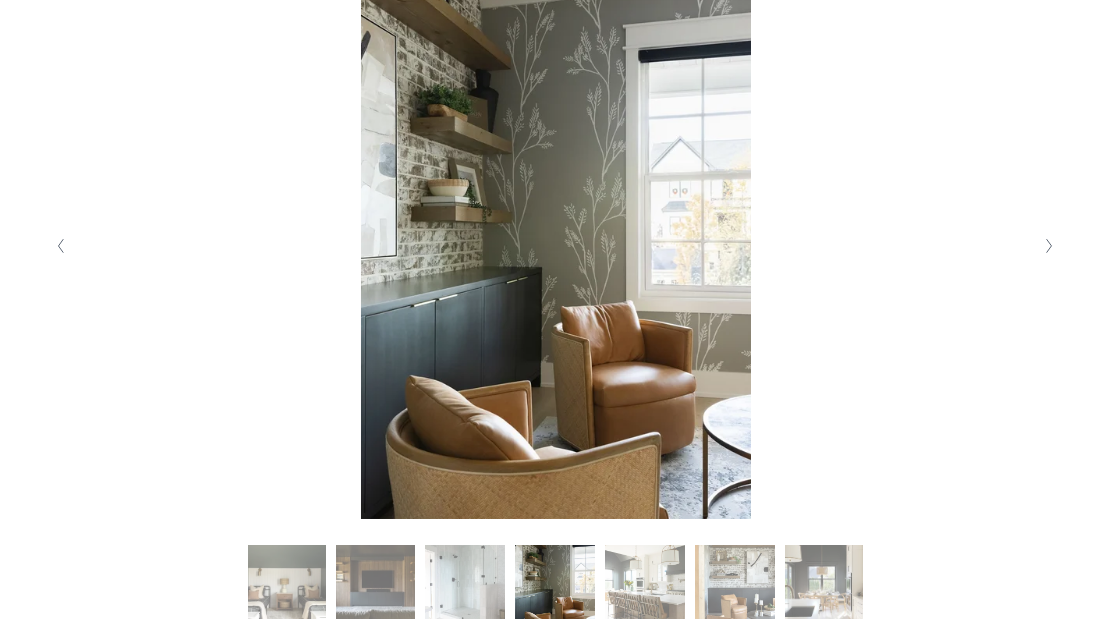 click at bounding box center [60, 246] 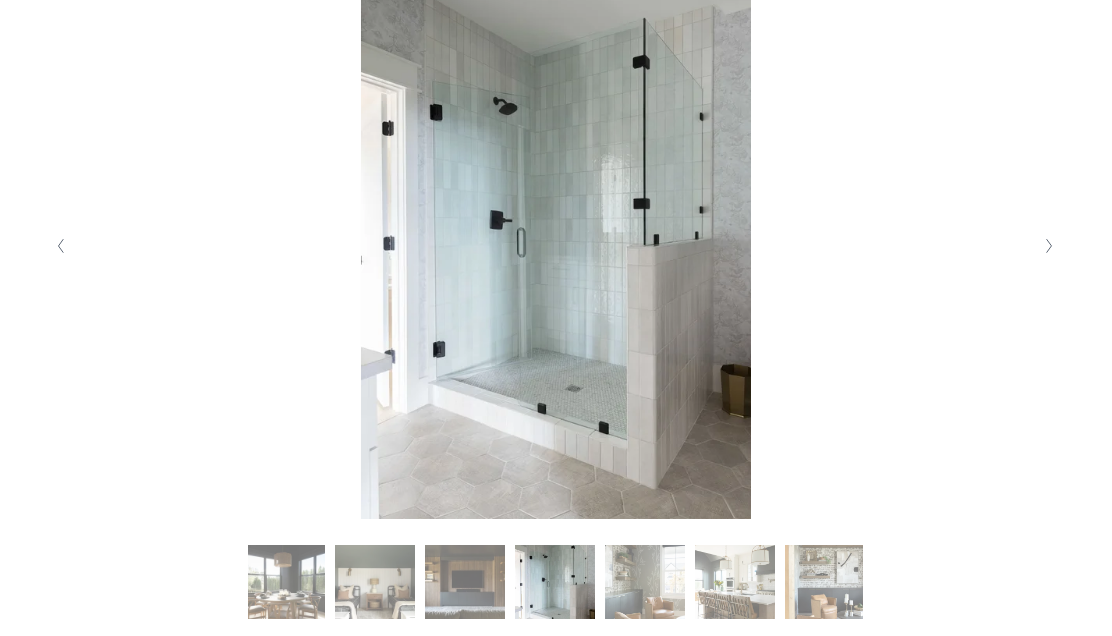 click at bounding box center (1049, 246) 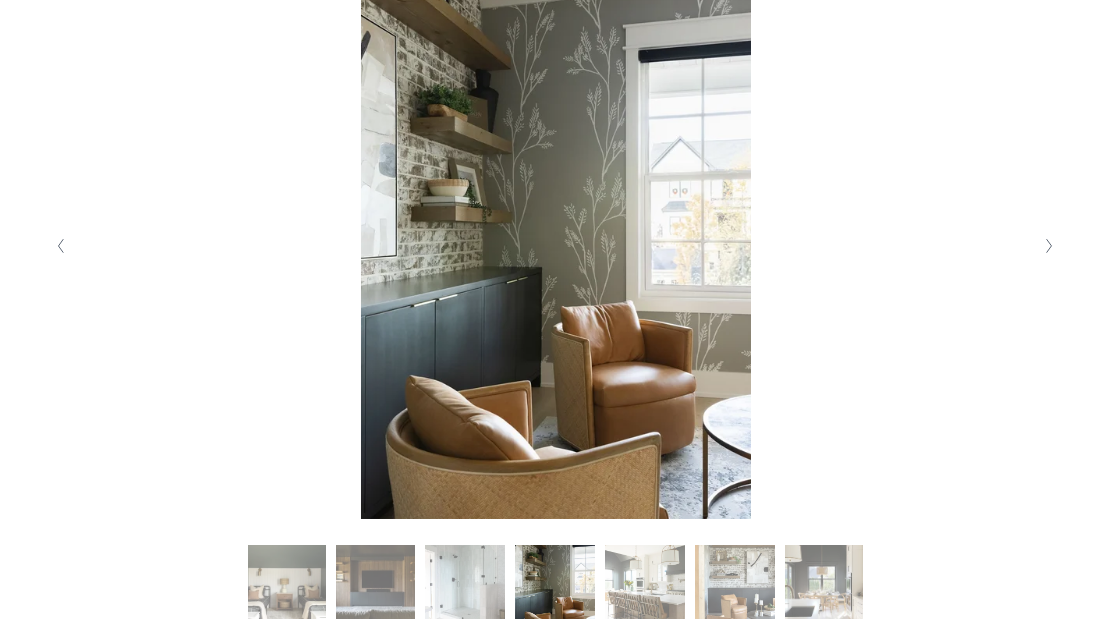 click at bounding box center (1049, 246) 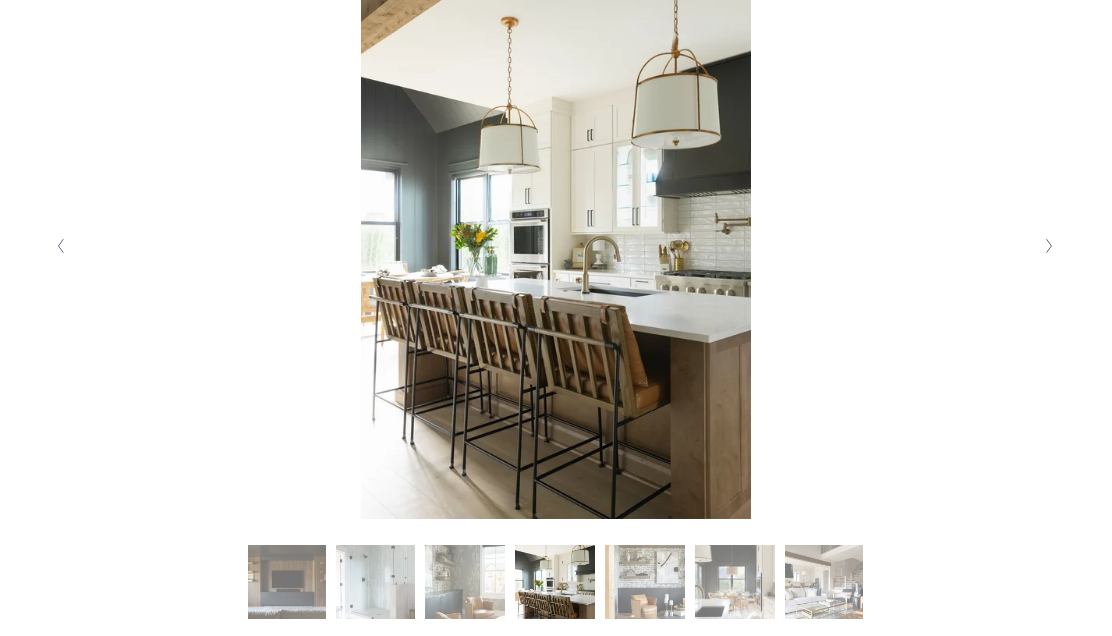 click at bounding box center [1049, 246] 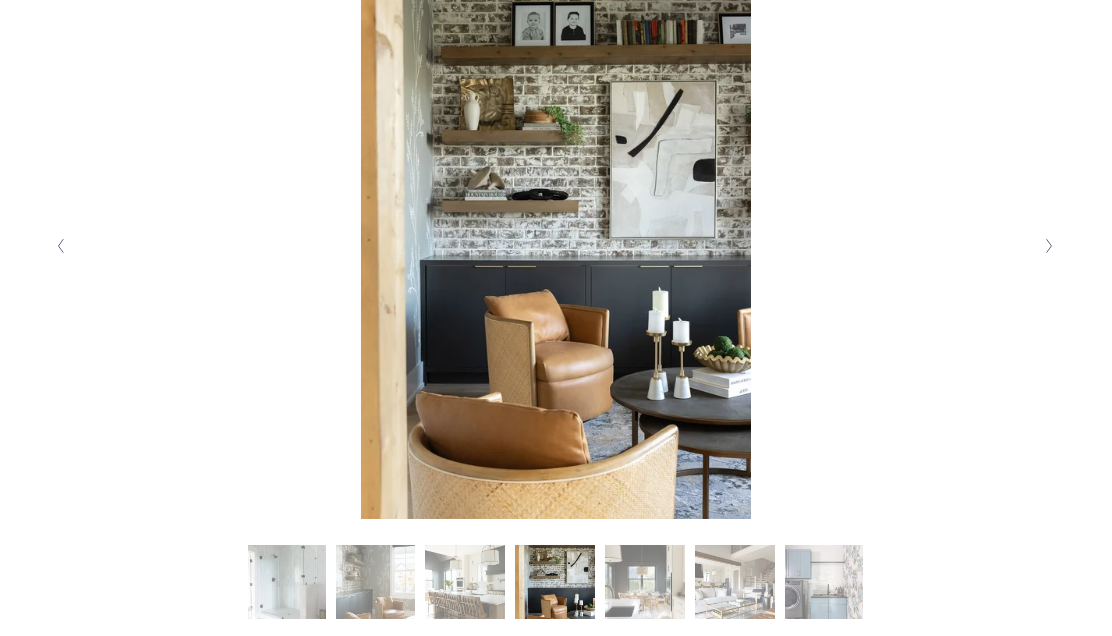 click at bounding box center [1049, 246] 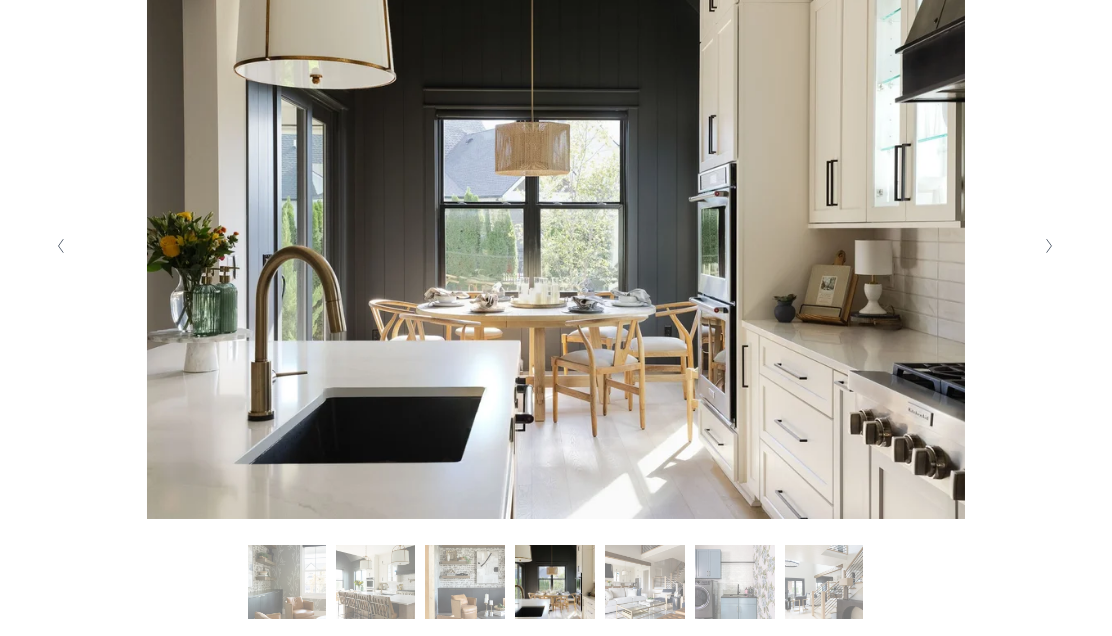 click at bounding box center (1049, 246) 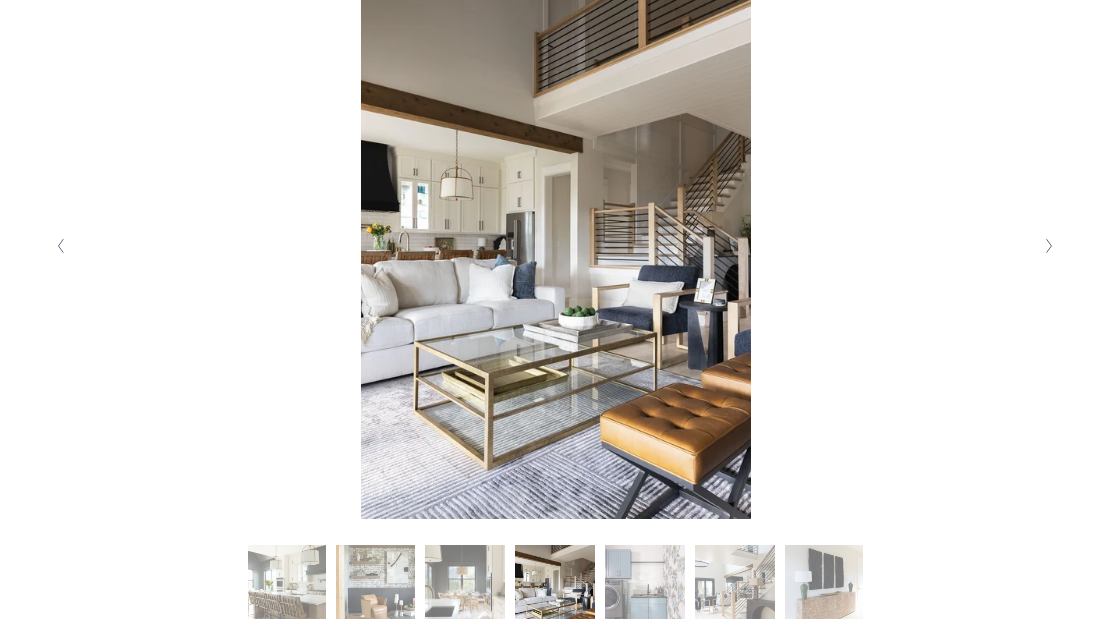 click at bounding box center (1049, 246) 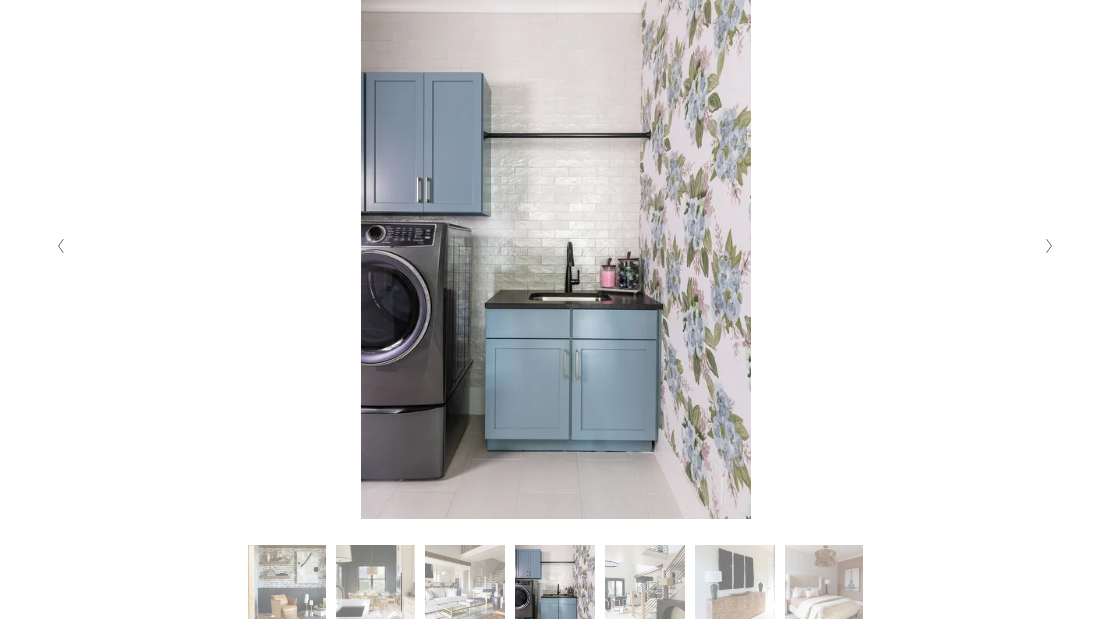 click at bounding box center [1049, 246] 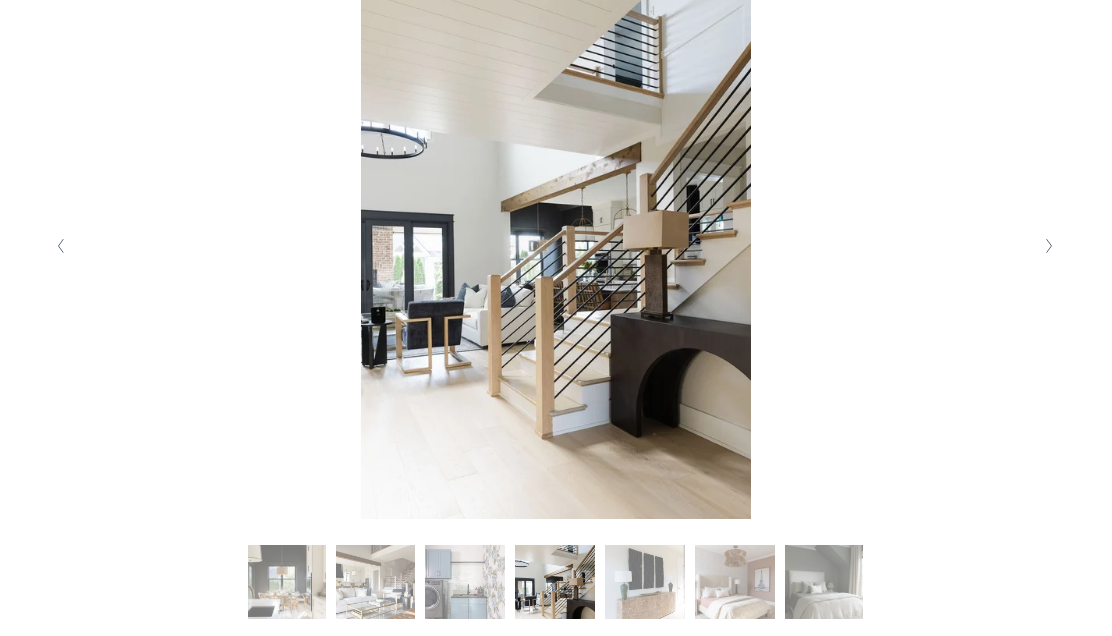 click at bounding box center [1049, 246] 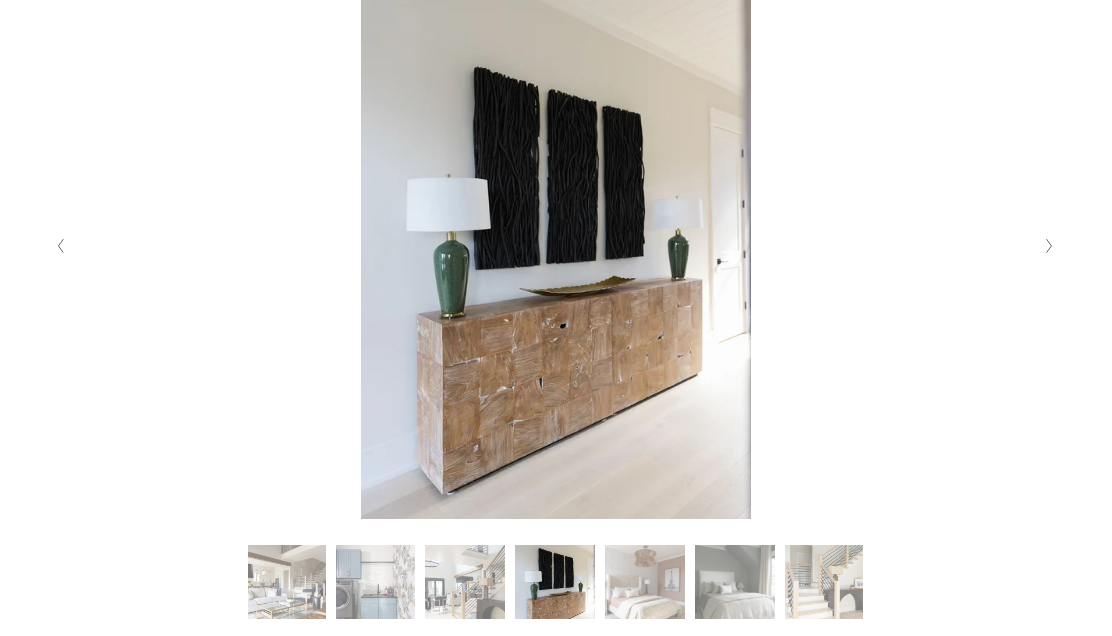click at bounding box center (1049, 246) 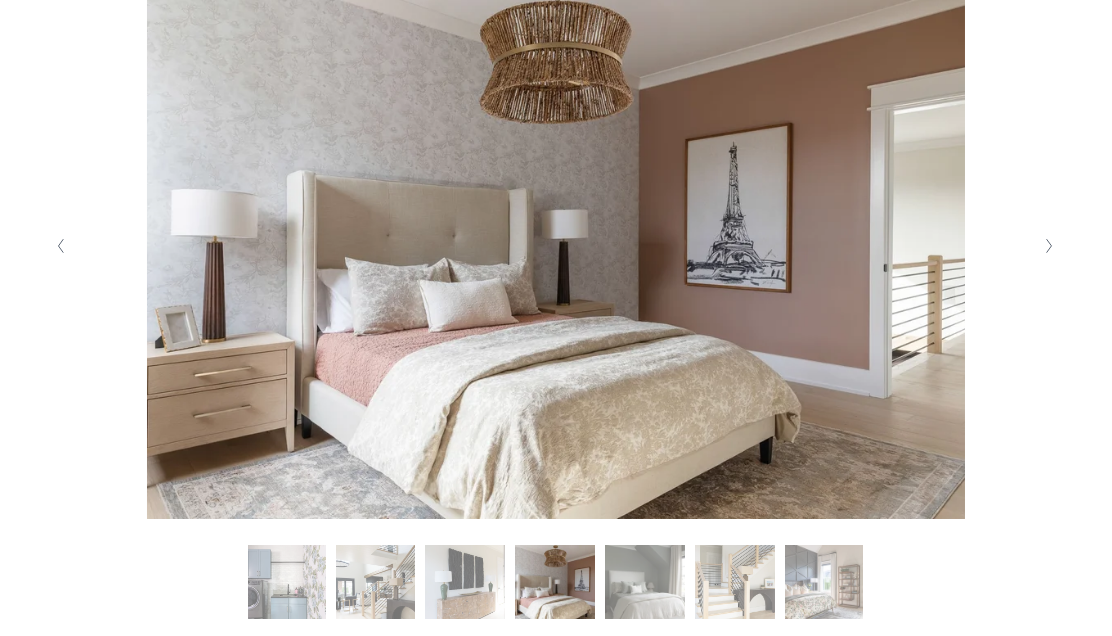 click at bounding box center [1049, 246] 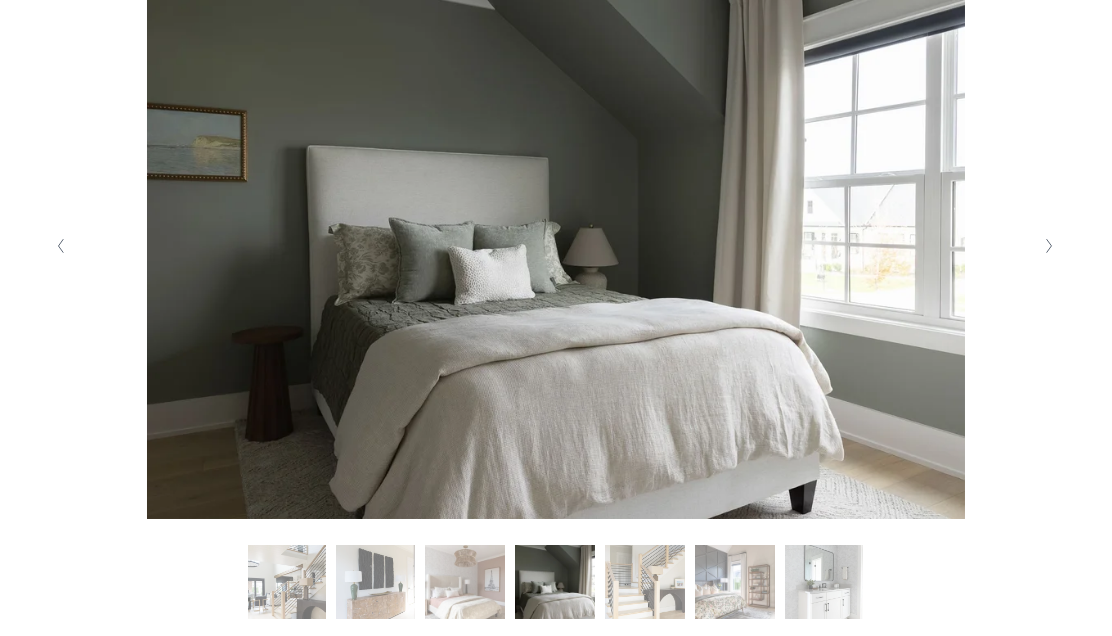 click at bounding box center [1049, 246] 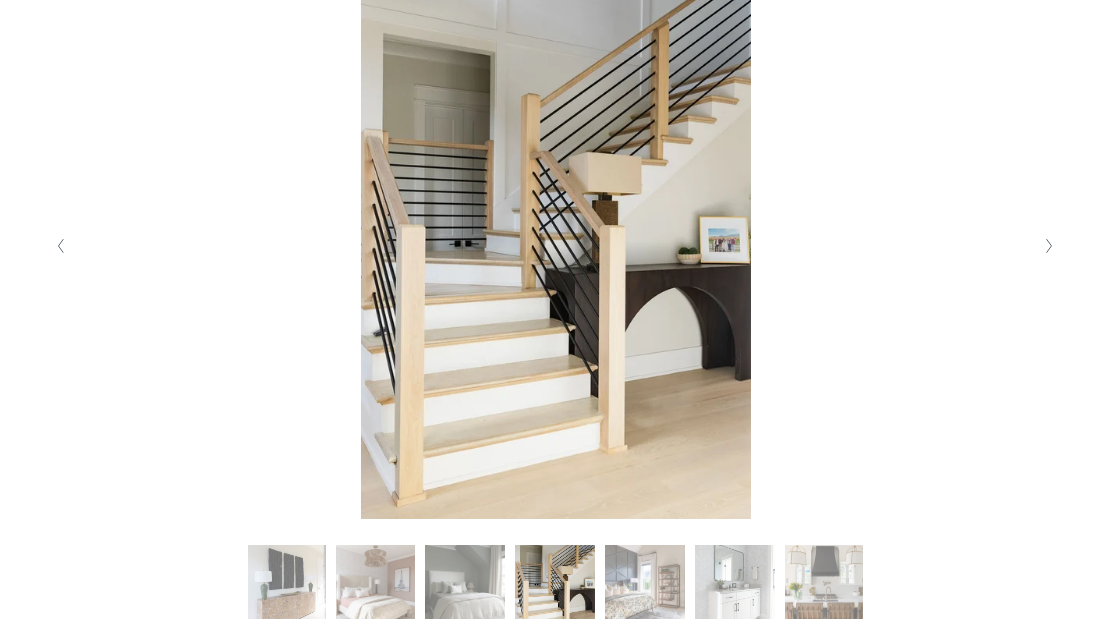 click at bounding box center (1049, 246) 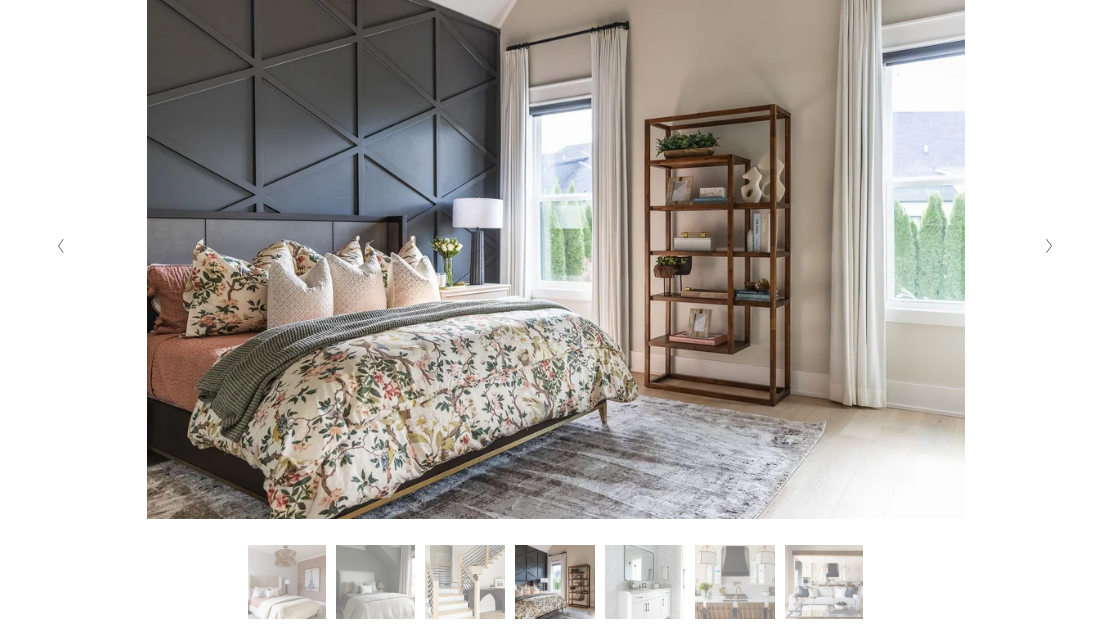 click at bounding box center [1049, 246] 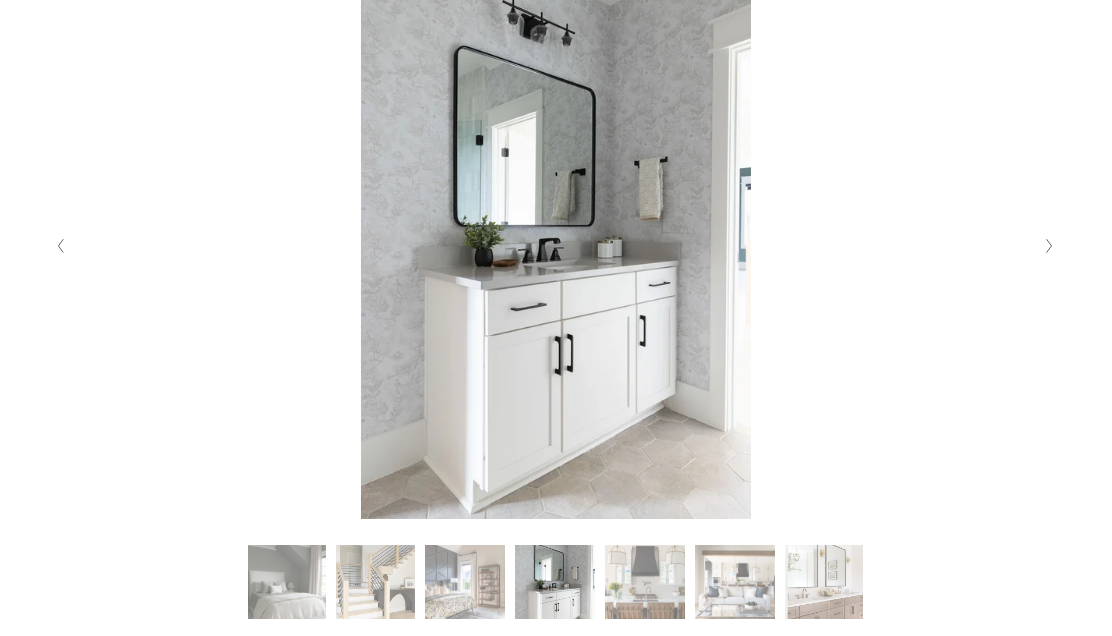 click at bounding box center [1049, 246] 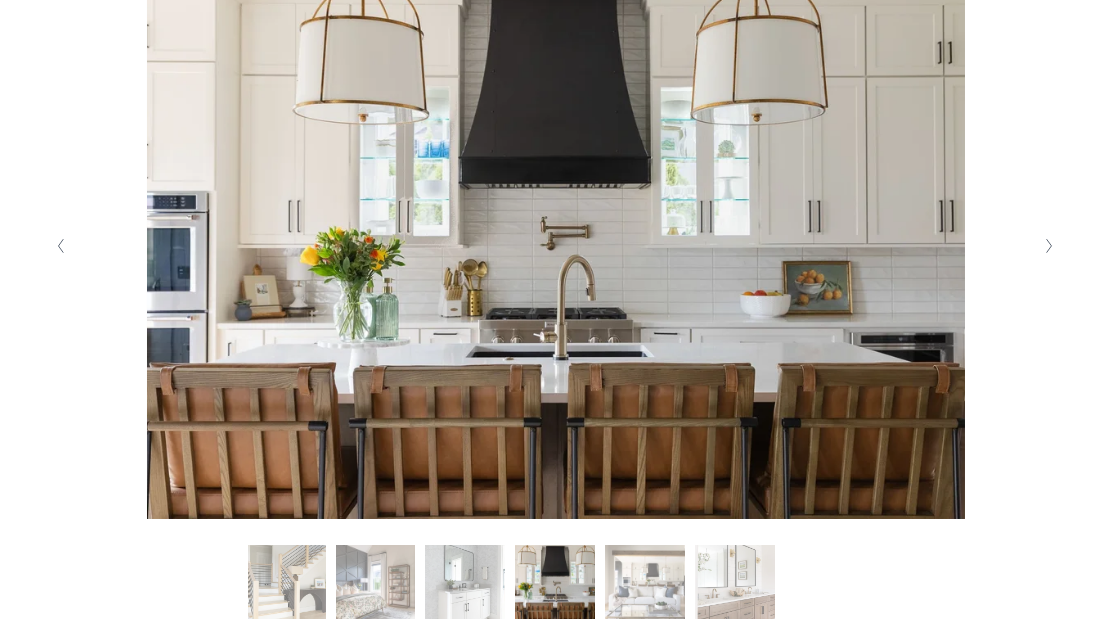 click at bounding box center [1049, 246] 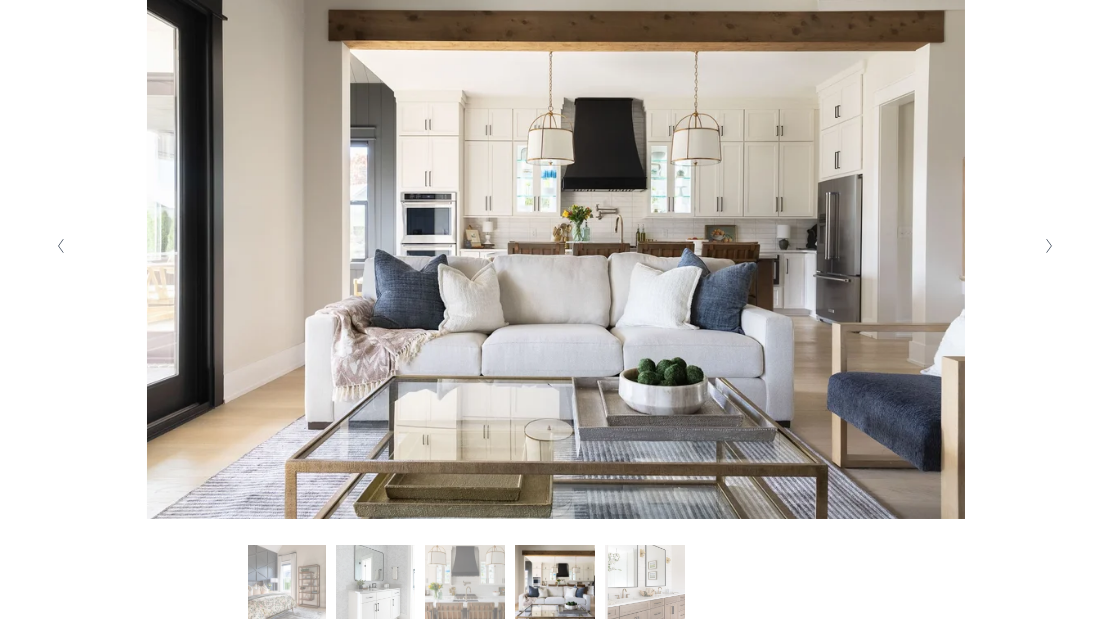 click at bounding box center [1049, 246] 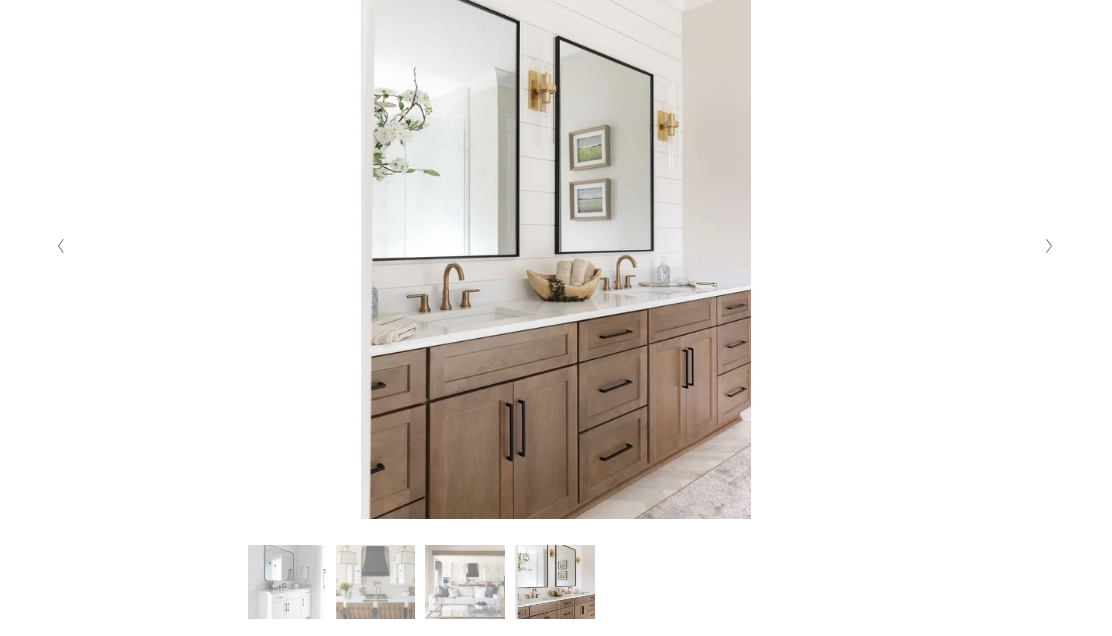 click at bounding box center (1049, 246) 